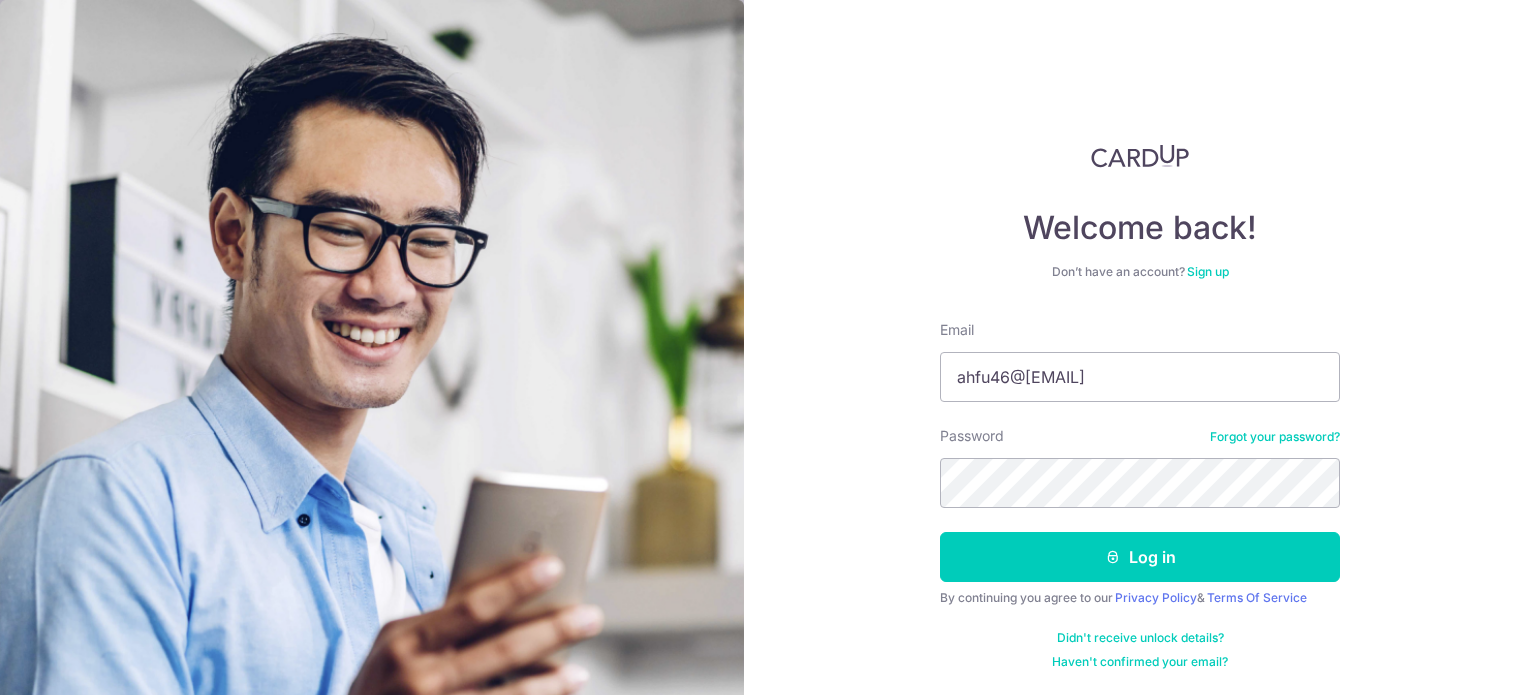 scroll, scrollTop: 0, scrollLeft: 0, axis: both 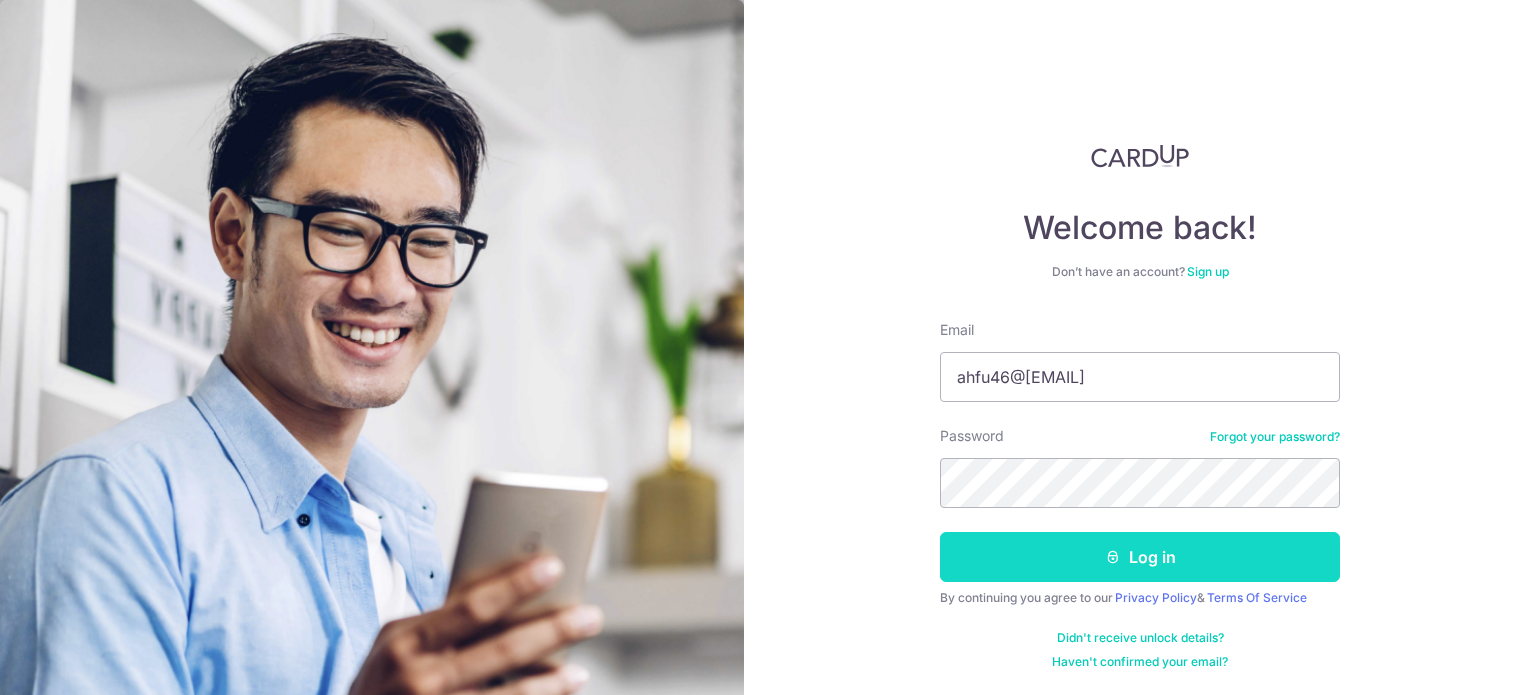 click on "Log in" at bounding box center (1140, 557) 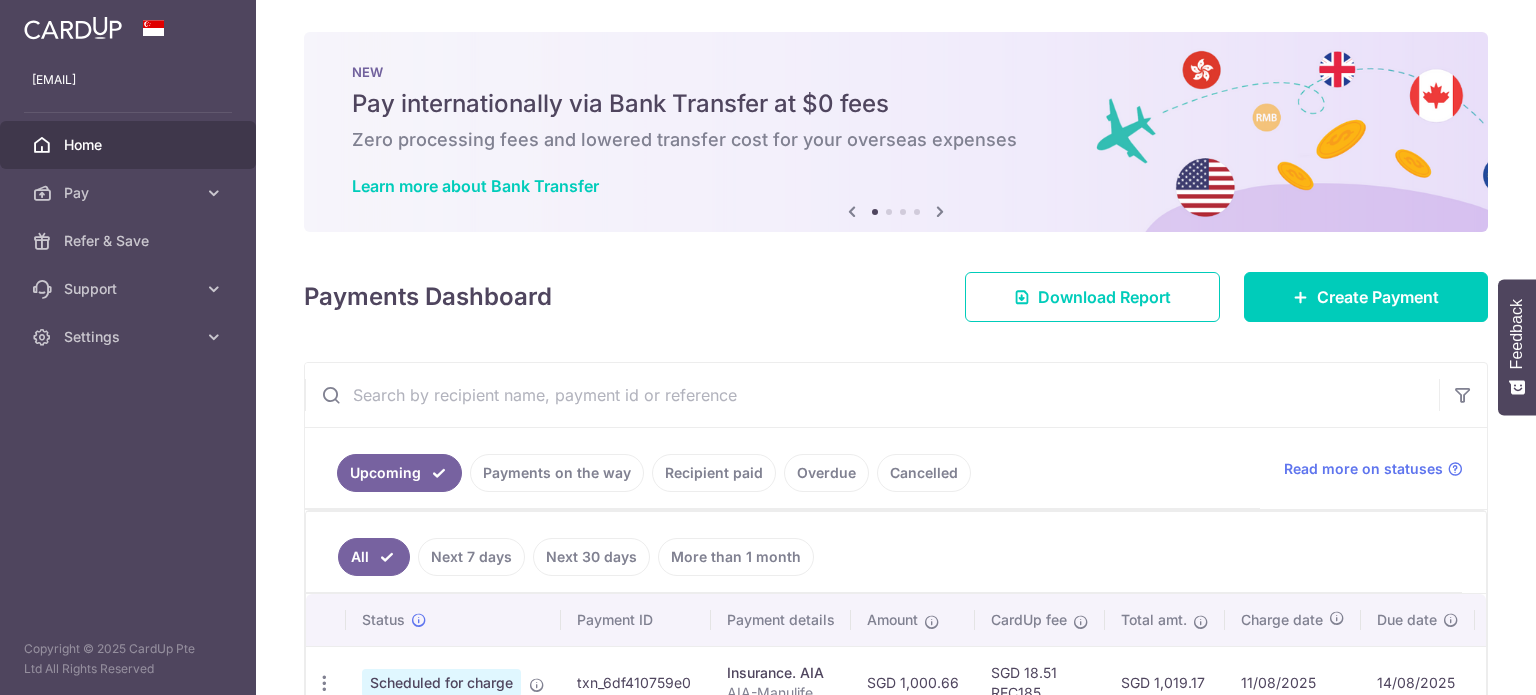 scroll, scrollTop: 0, scrollLeft: 0, axis: both 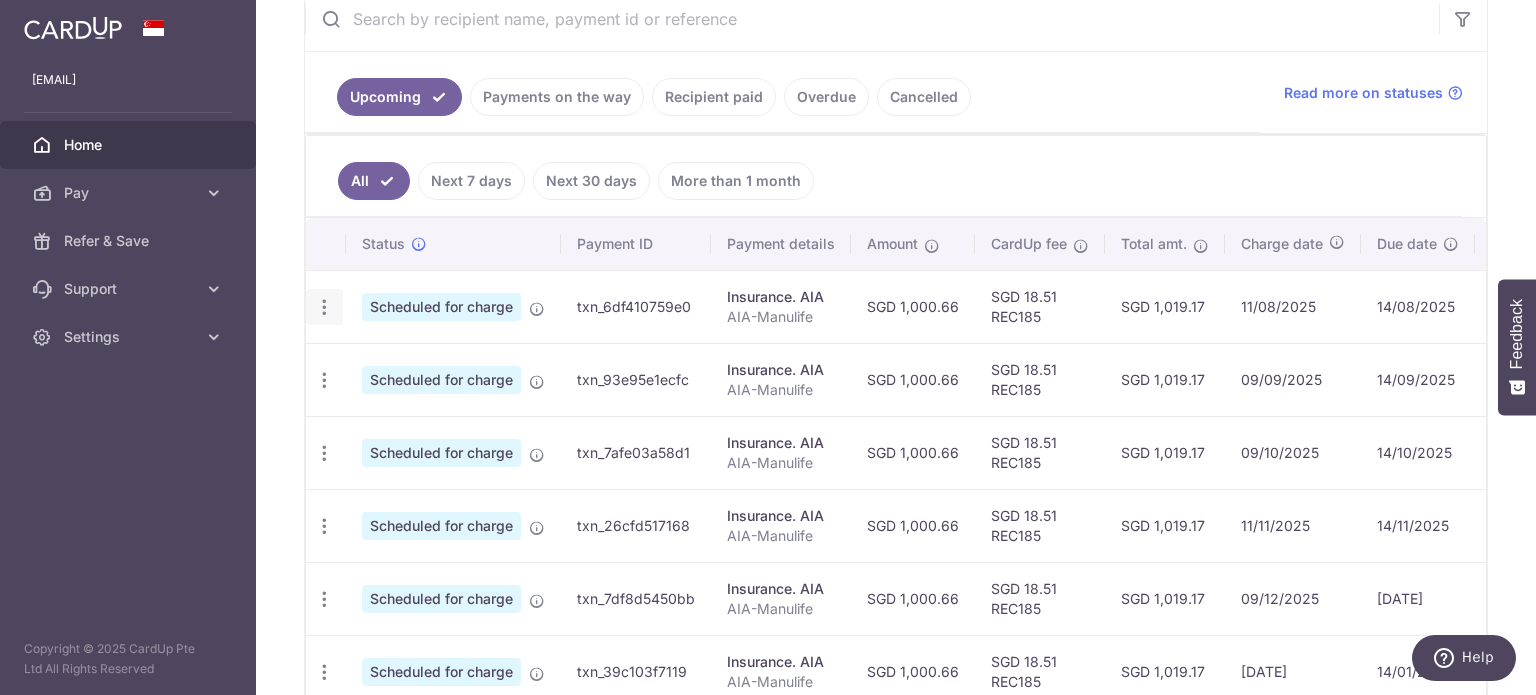 click at bounding box center [324, 307] 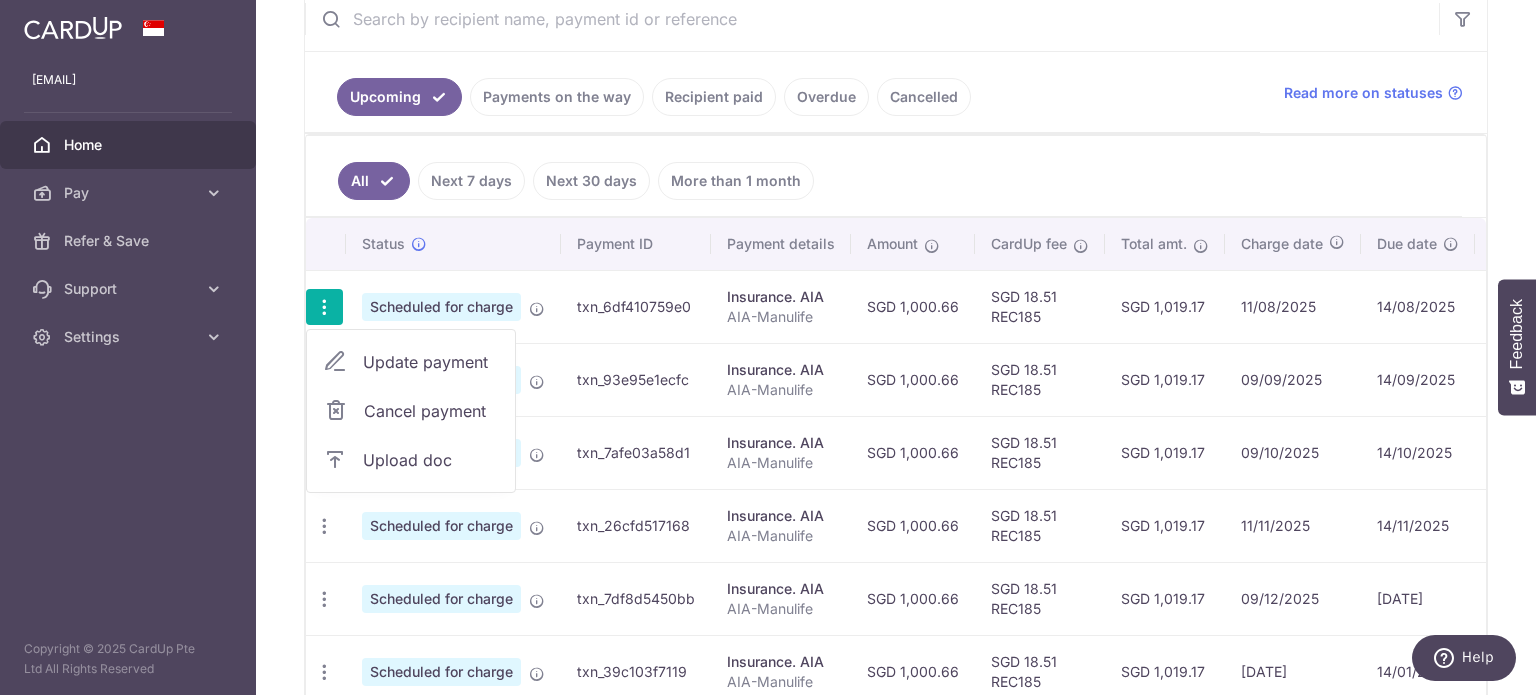 click on "Update payment" at bounding box center (431, 362) 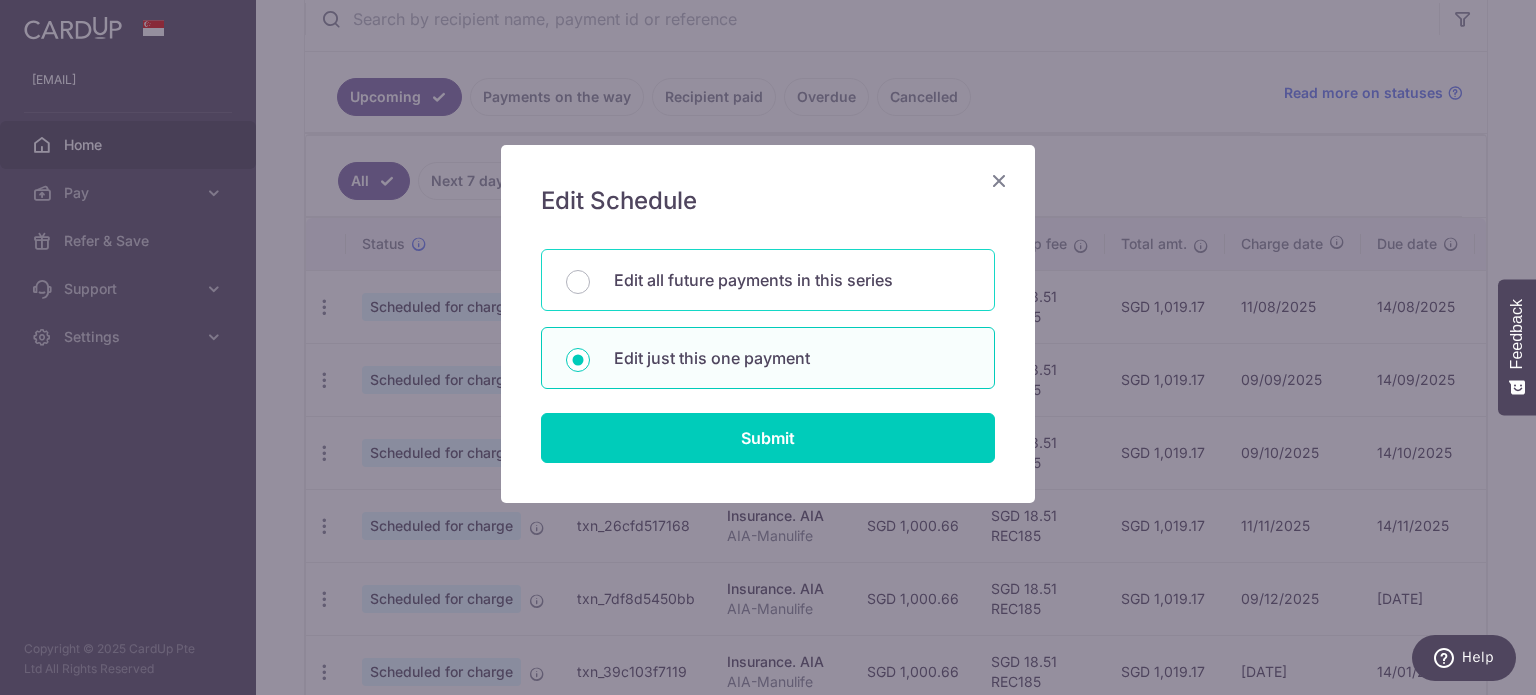 click on "Edit all future payments in this series" at bounding box center [768, 280] 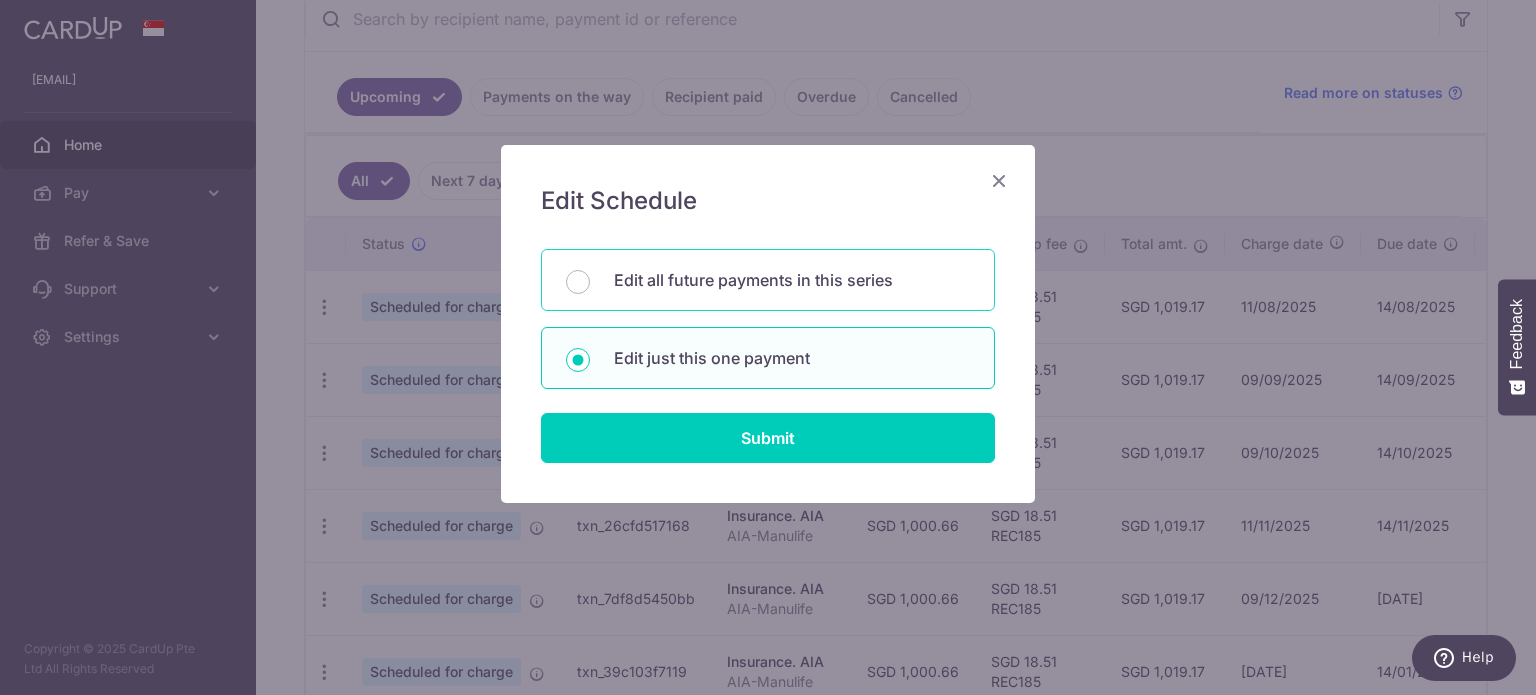 radio on "true" 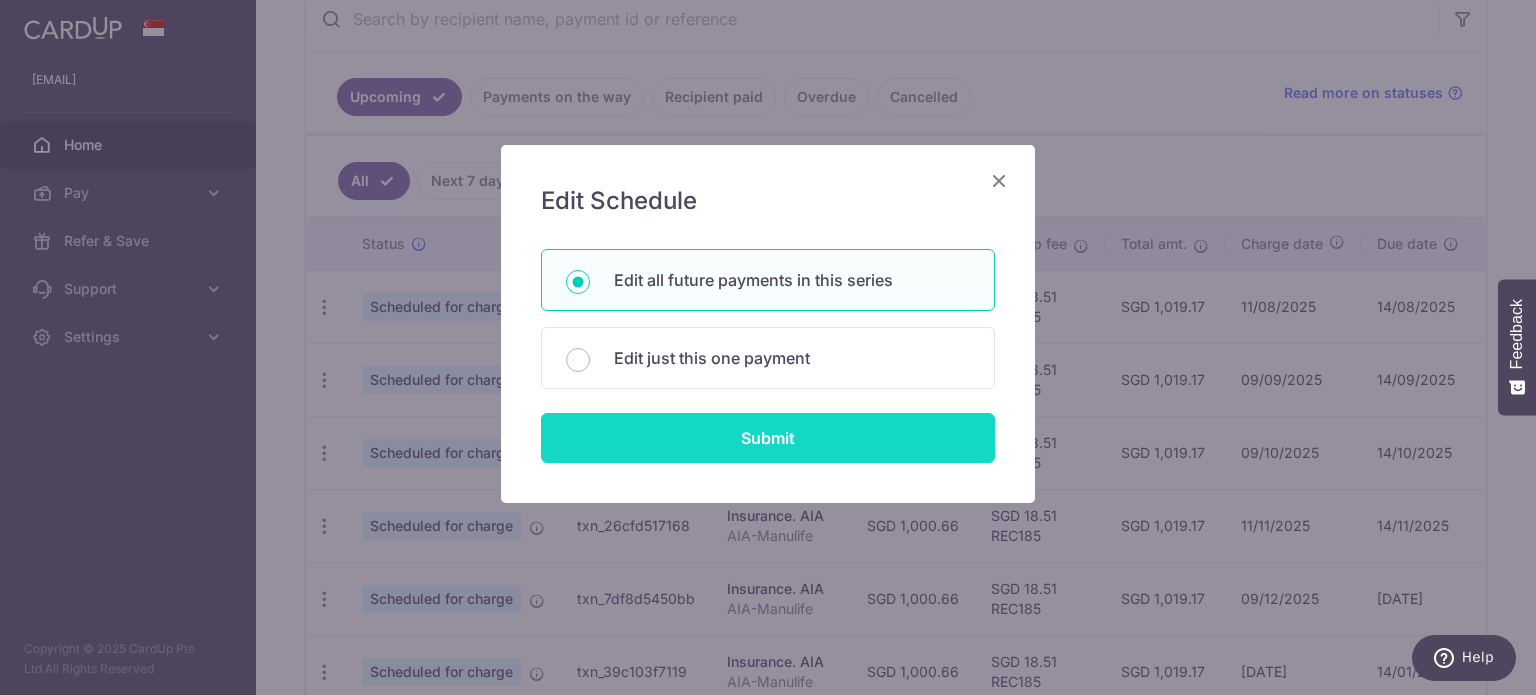 click on "Submit" at bounding box center (768, 438) 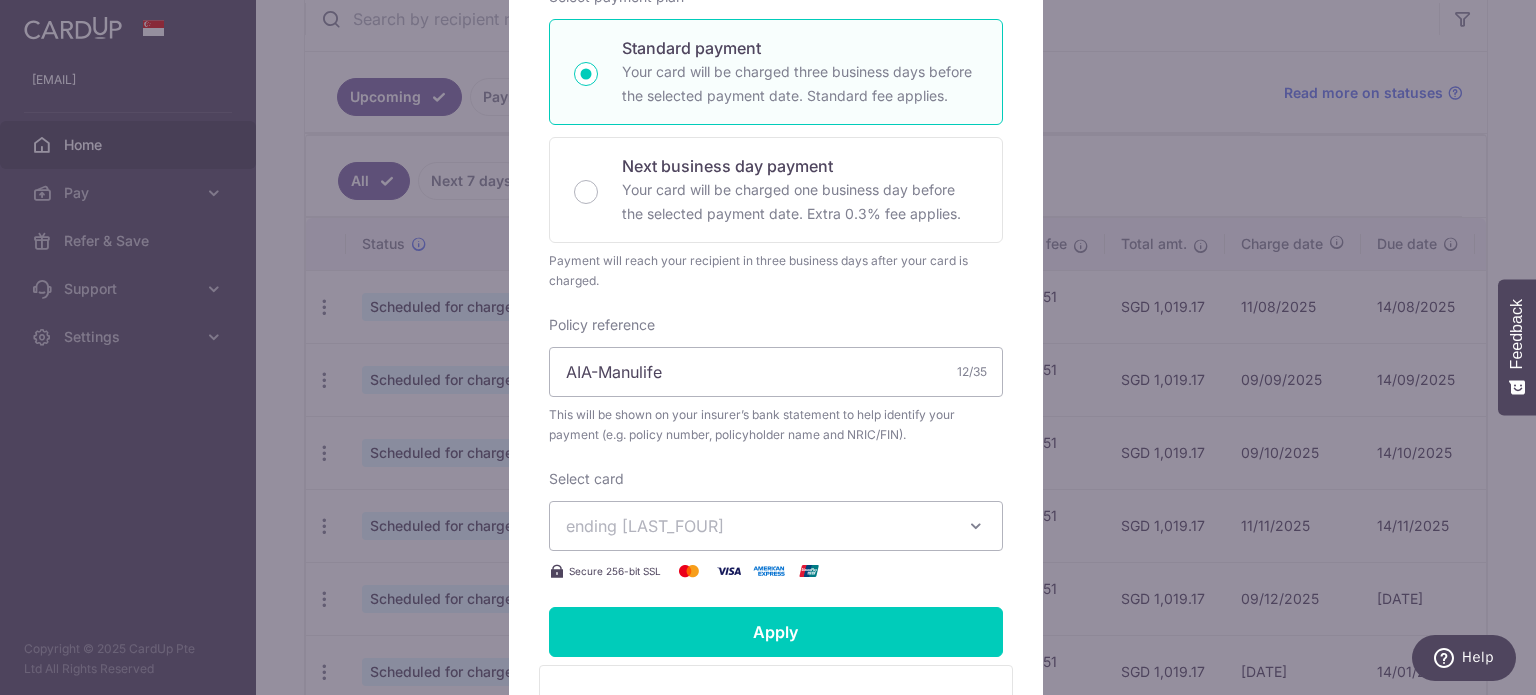 scroll, scrollTop: 800, scrollLeft: 0, axis: vertical 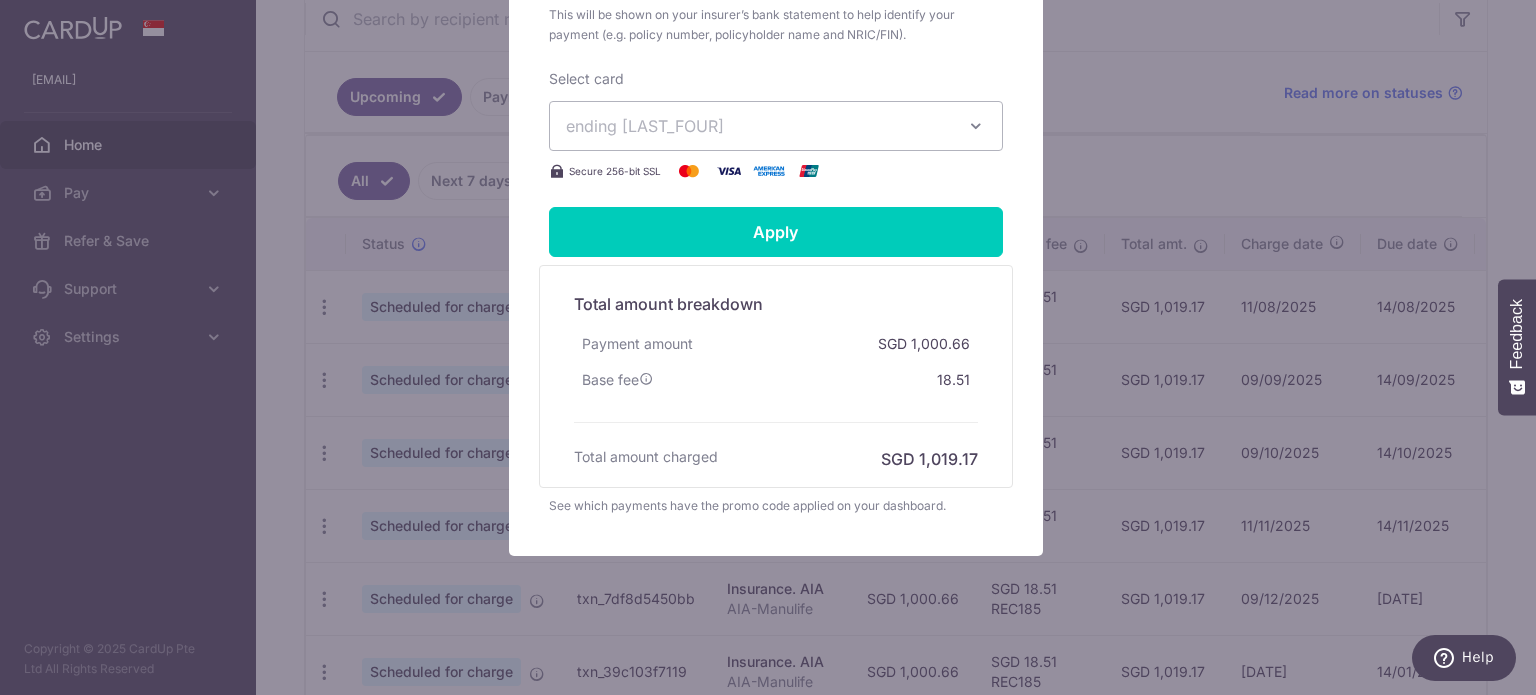 click on "ending 4390" at bounding box center [758, 126] 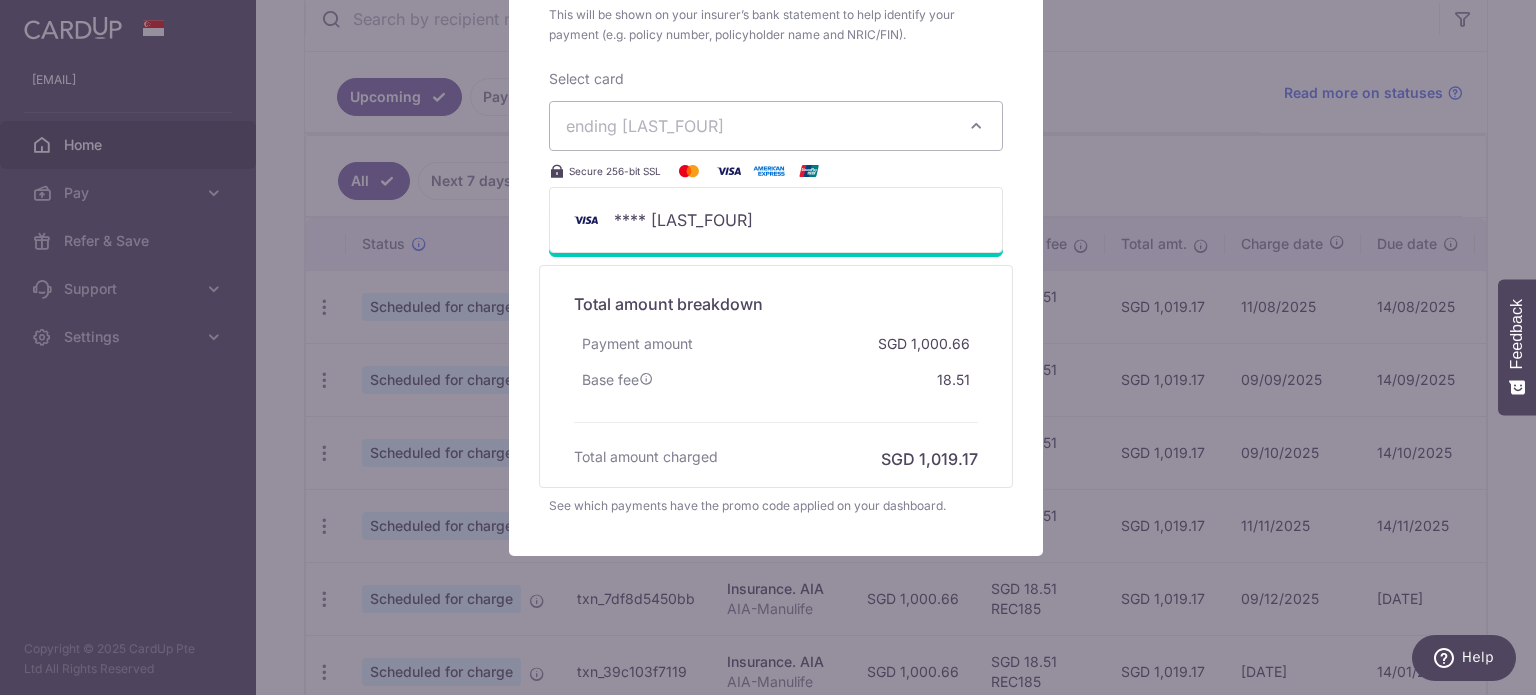 click on "Select card
ending 4390
**** 4390
Secure 256-bit SSL" at bounding box center [776, 126] 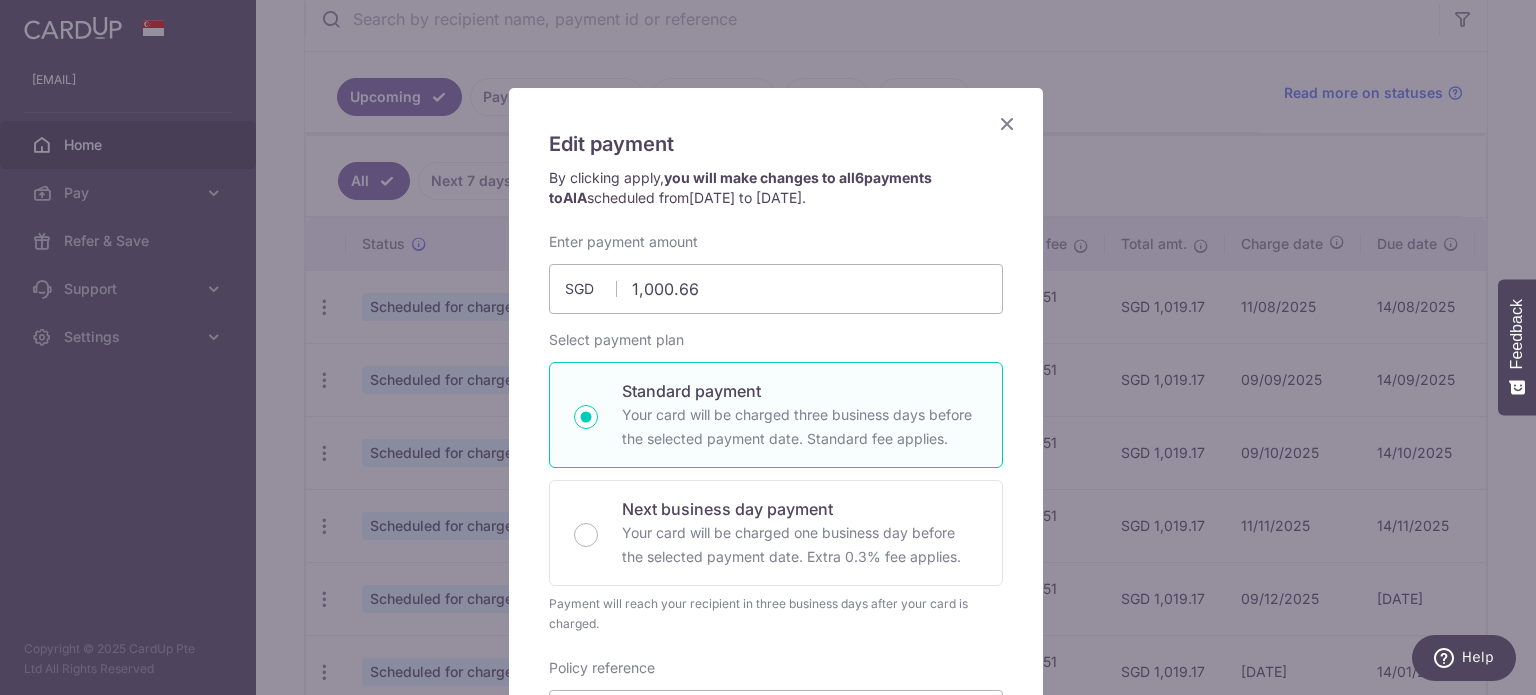 scroll, scrollTop: 0, scrollLeft: 0, axis: both 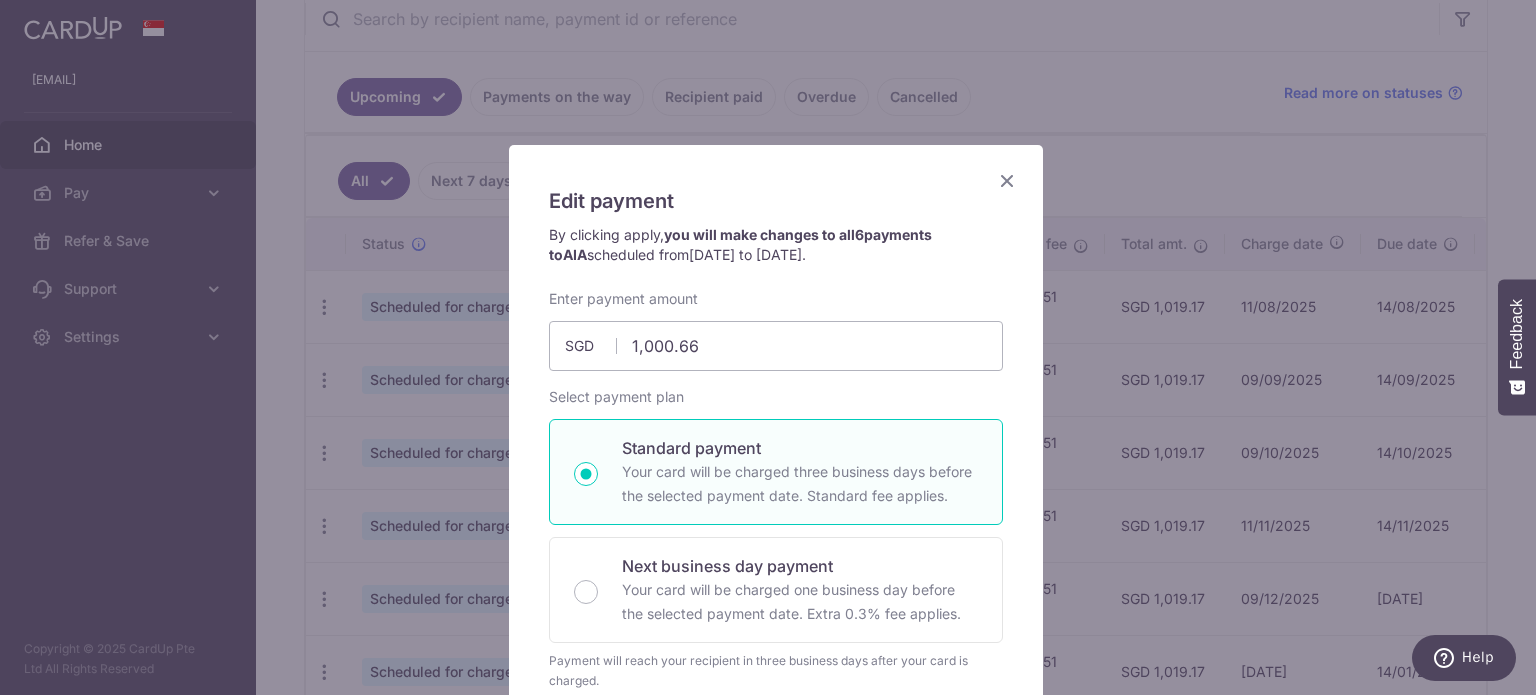 click at bounding box center (1007, 180) 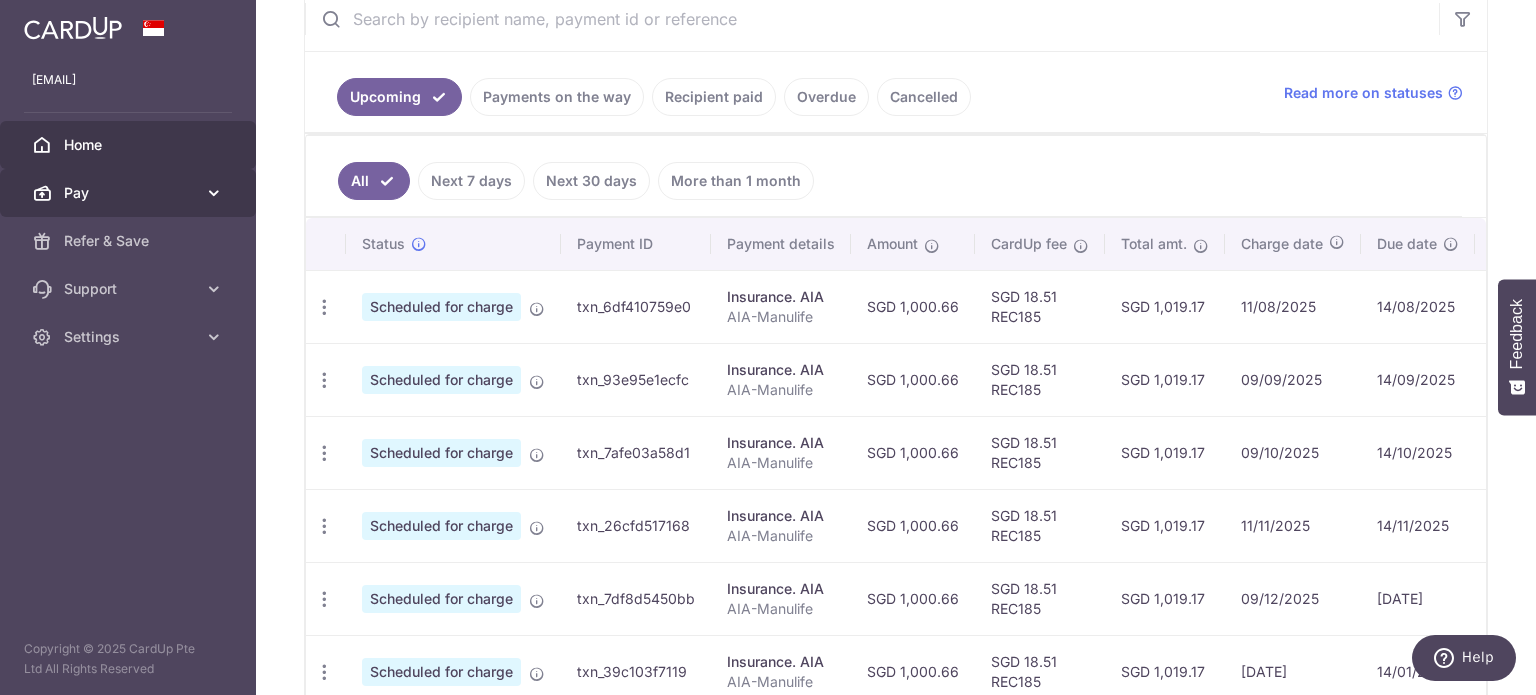 click at bounding box center [214, 193] 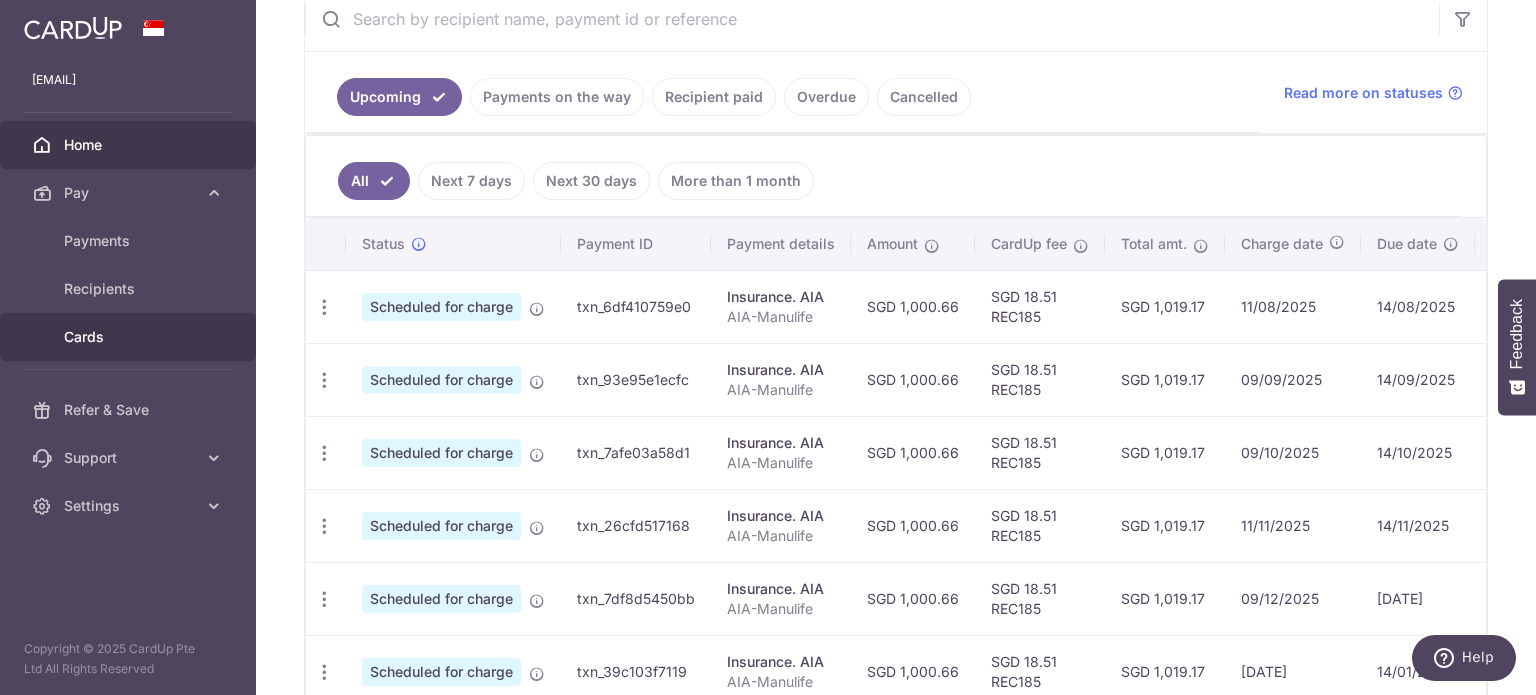 click on "Cards" at bounding box center [130, 337] 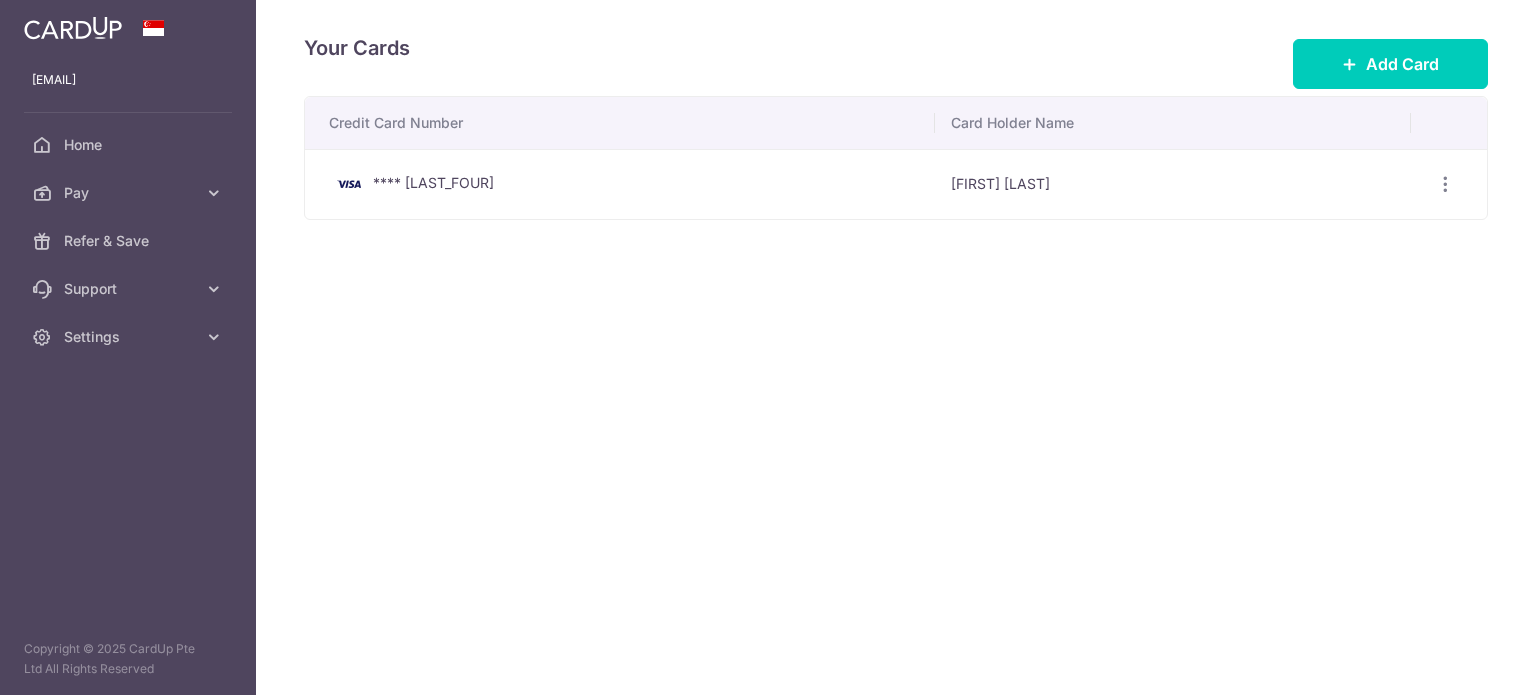 scroll, scrollTop: 0, scrollLeft: 0, axis: both 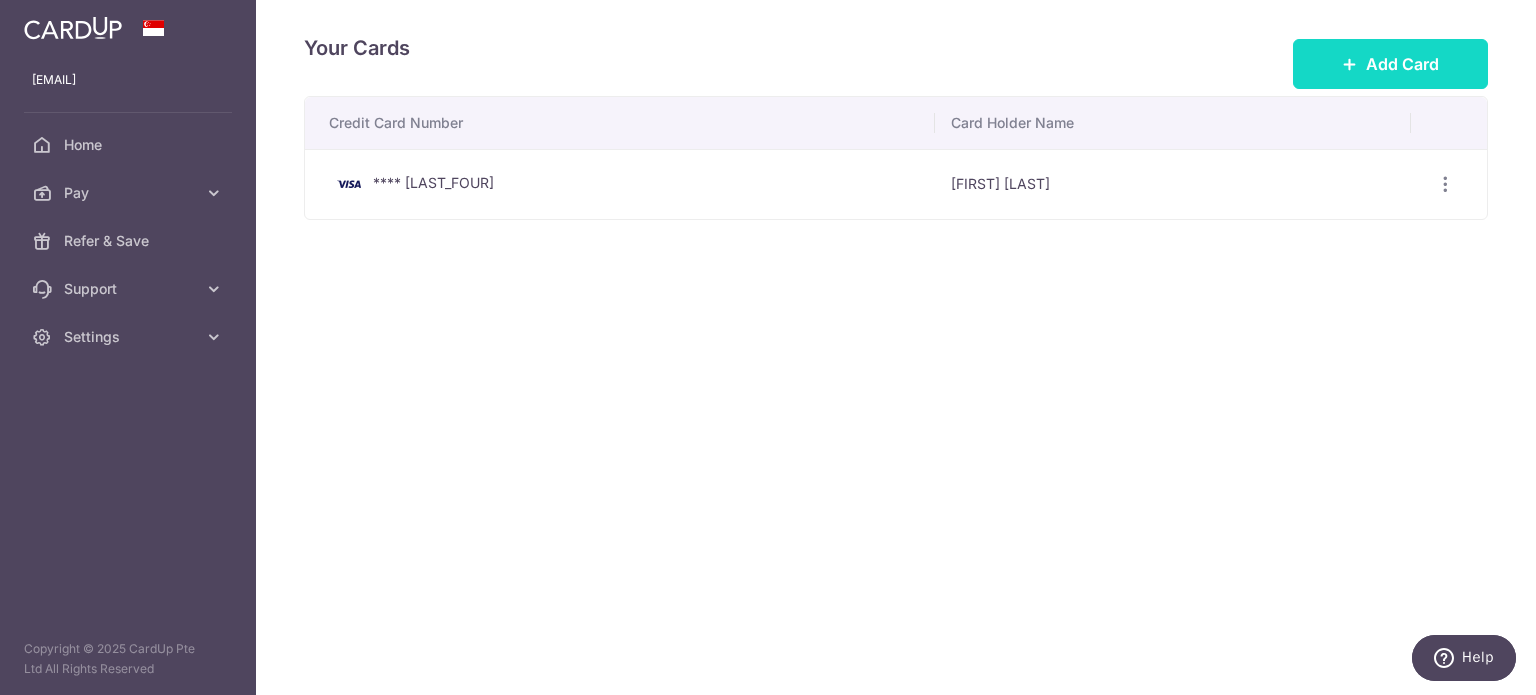 click on "Add Card" at bounding box center (1402, 64) 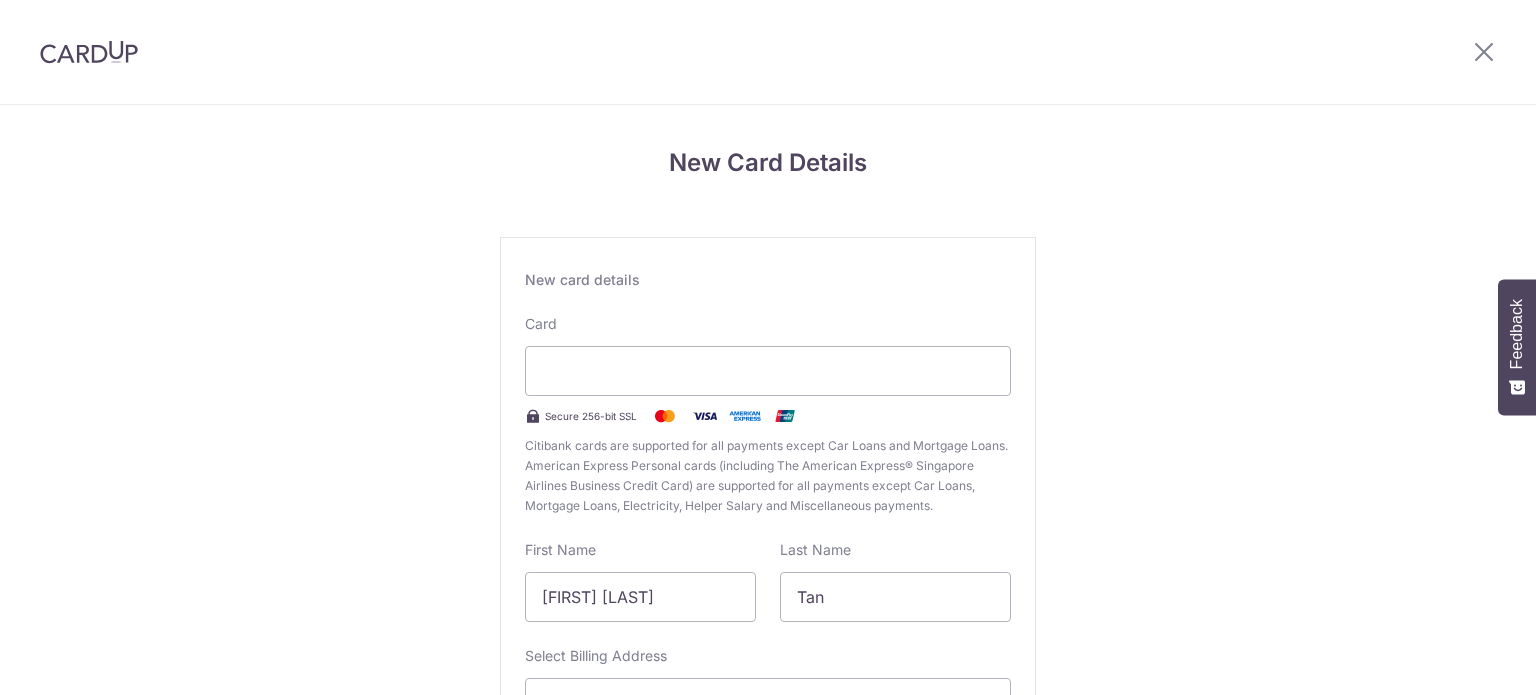 scroll, scrollTop: 0, scrollLeft: 0, axis: both 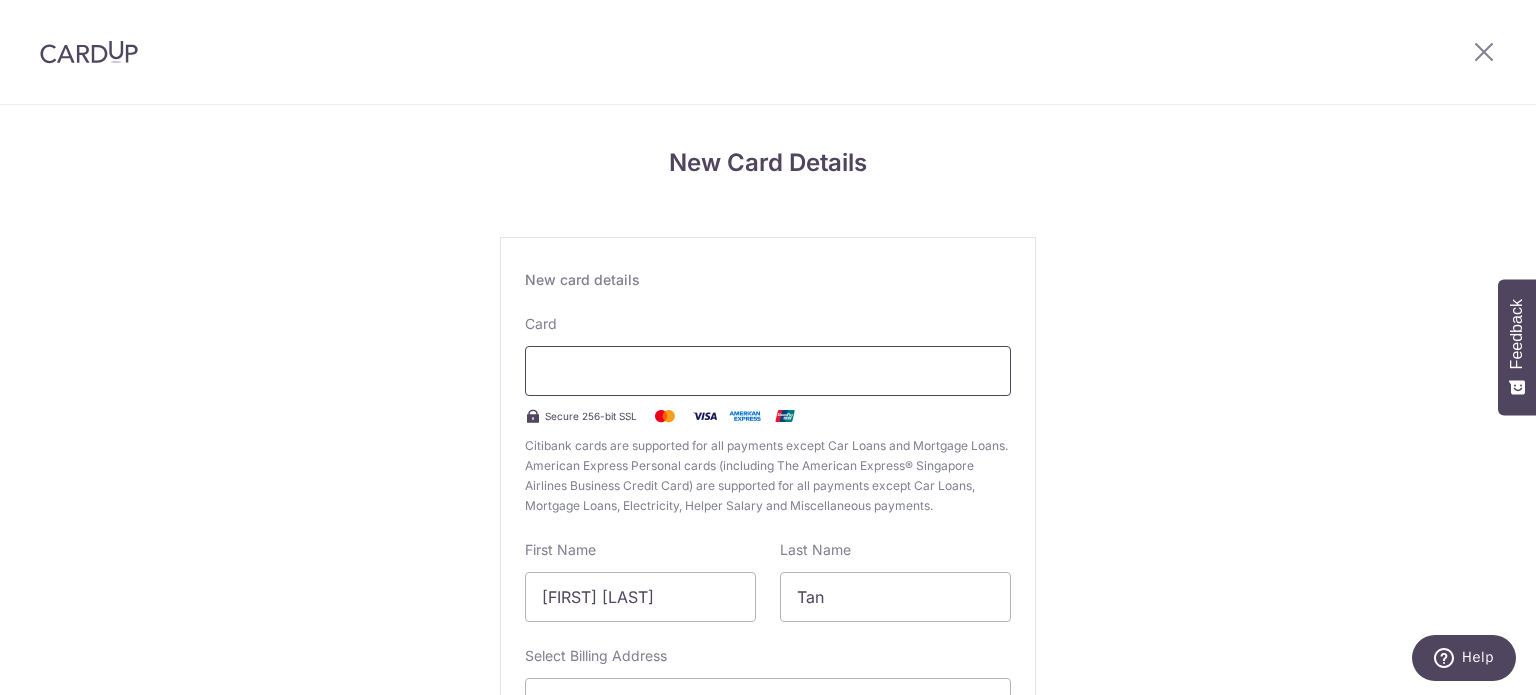 click at bounding box center (768, 371) 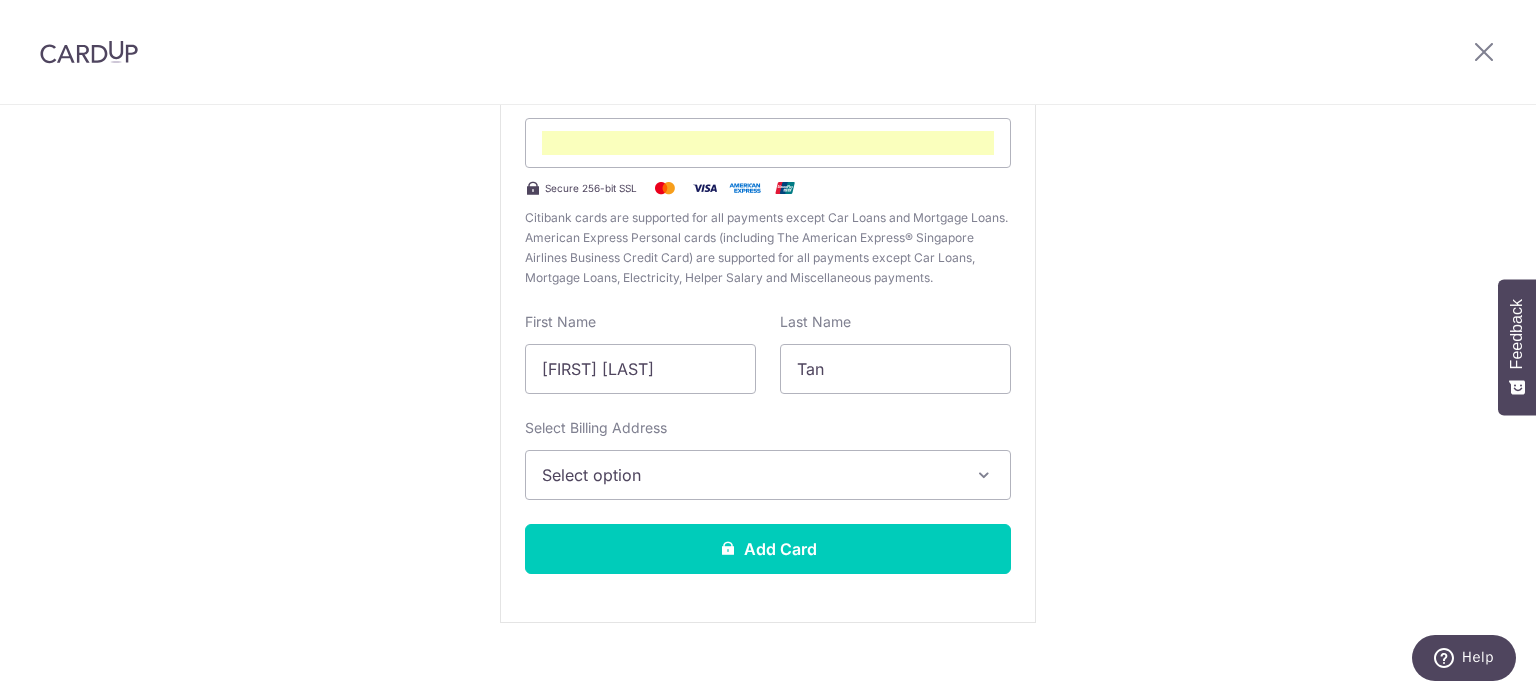 scroll, scrollTop: 248, scrollLeft: 0, axis: vertical 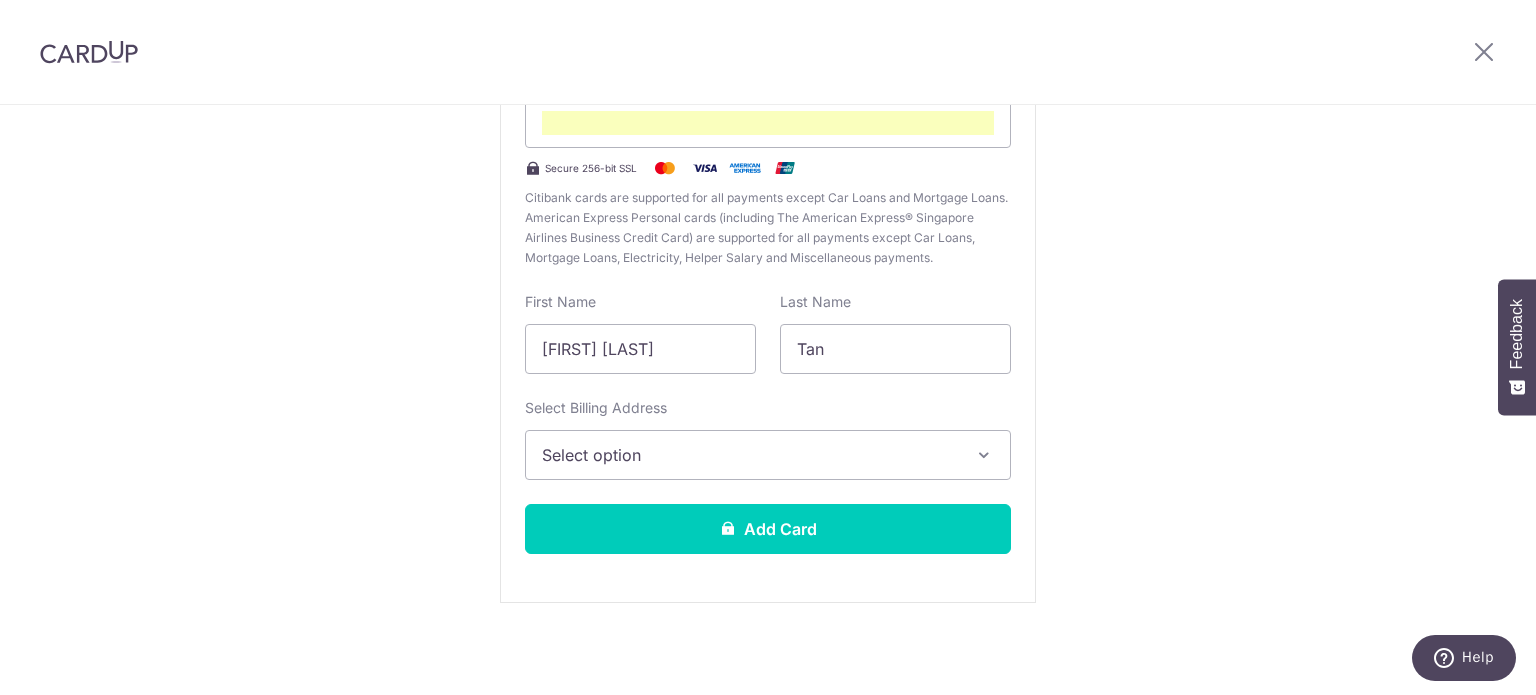 click on "Select option" at bounding box center [750, 455] 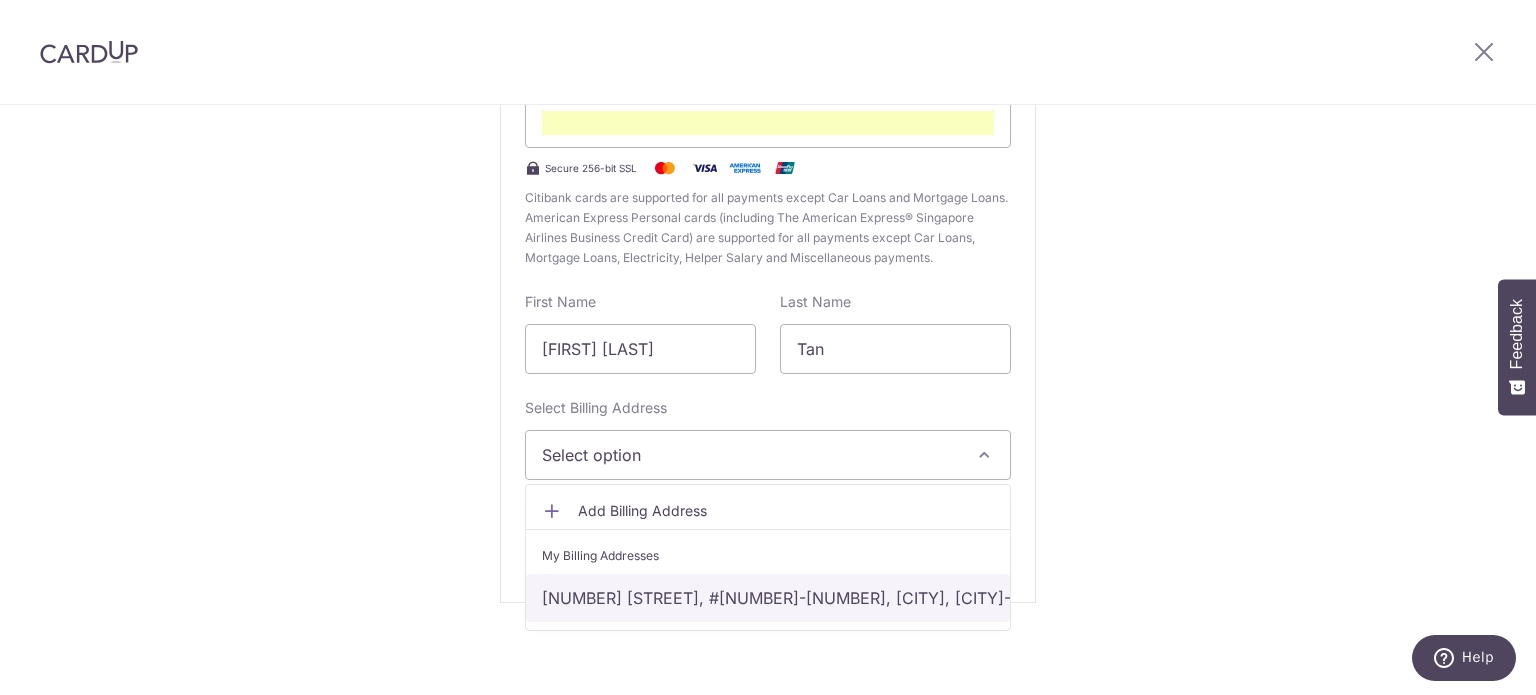 click on "Blk 44 Bendemeer Road, #11-1444, Singapore, Singapore-330044" at bounding box center [768, 598] 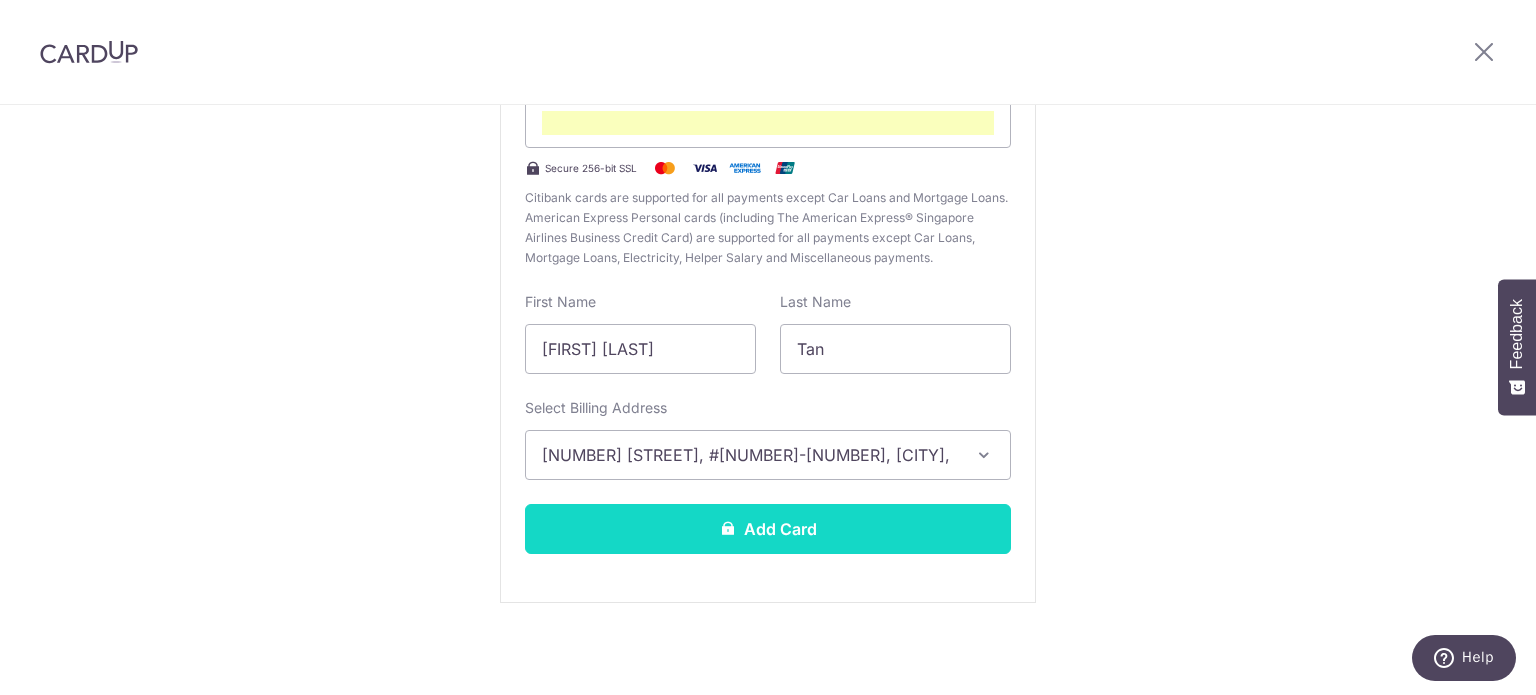 click on "Add Card" at bounding box center (768, 529) 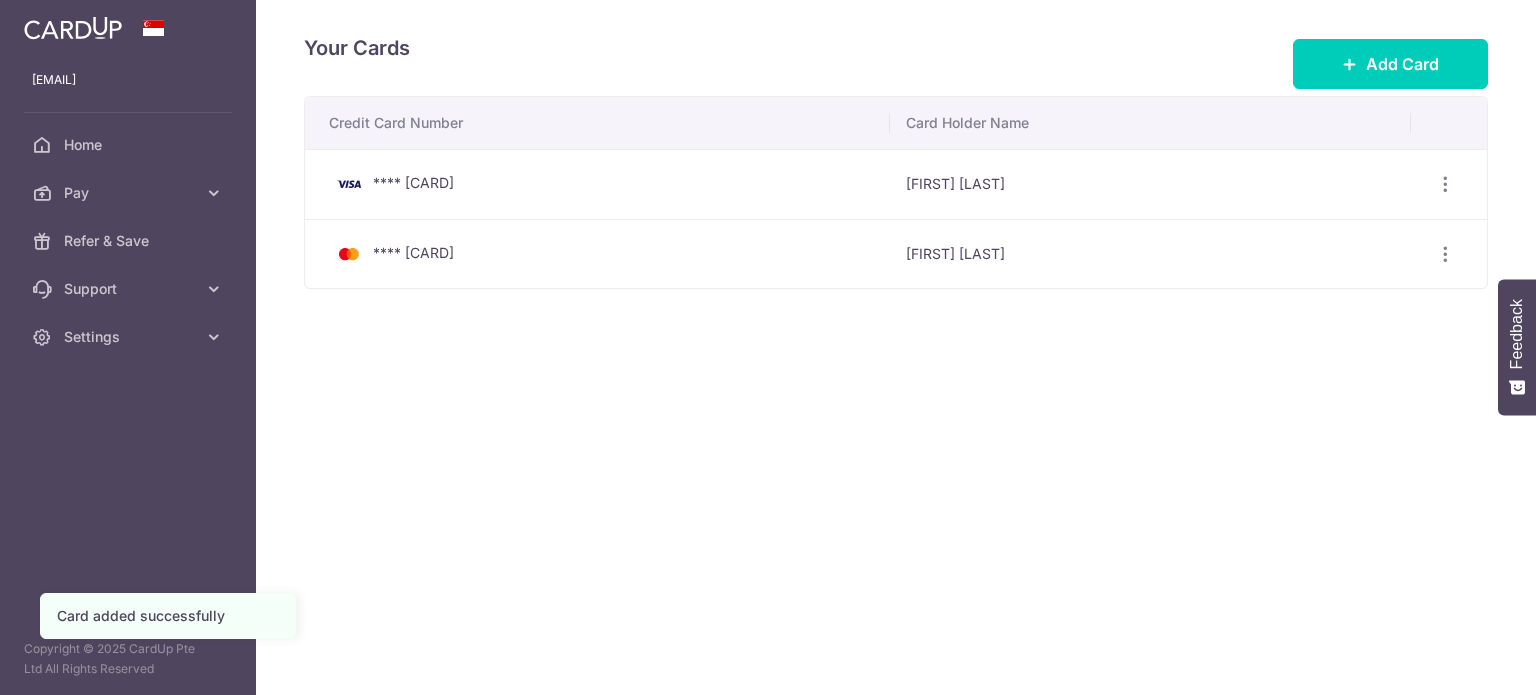 scroll, scrollTop: 0, scrollLeft: 0, axis: both 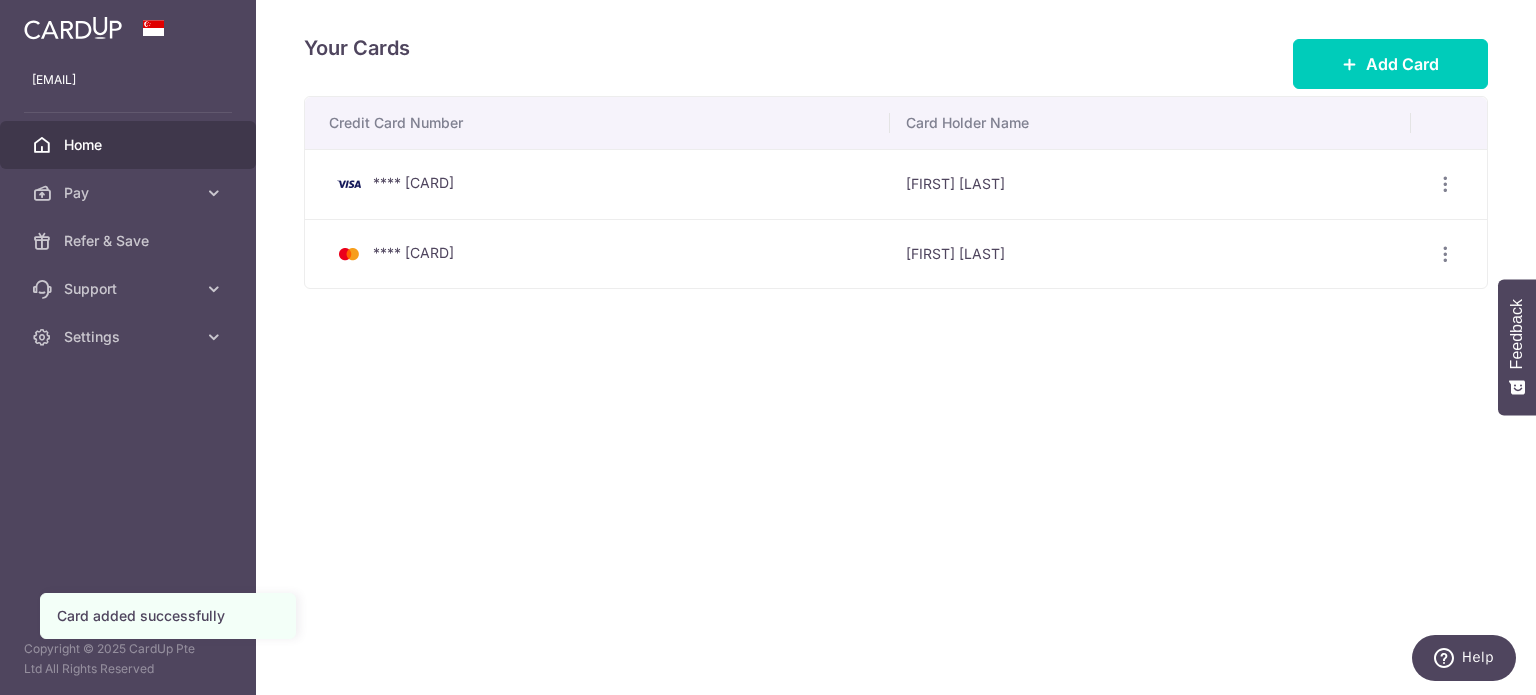 click on "Home" at bounding box center (130, 145) 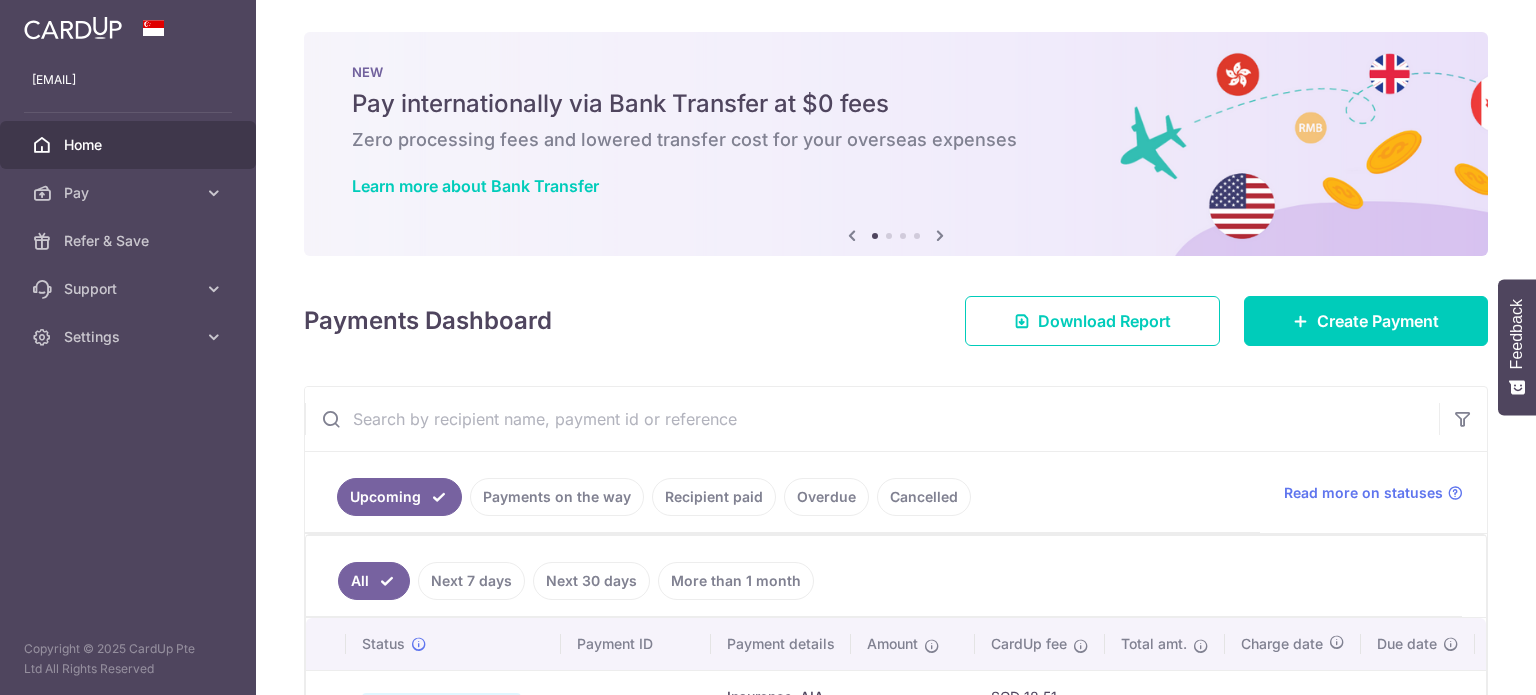 scroll, scrollTop: 0, scrollLeft: 0, axis: both 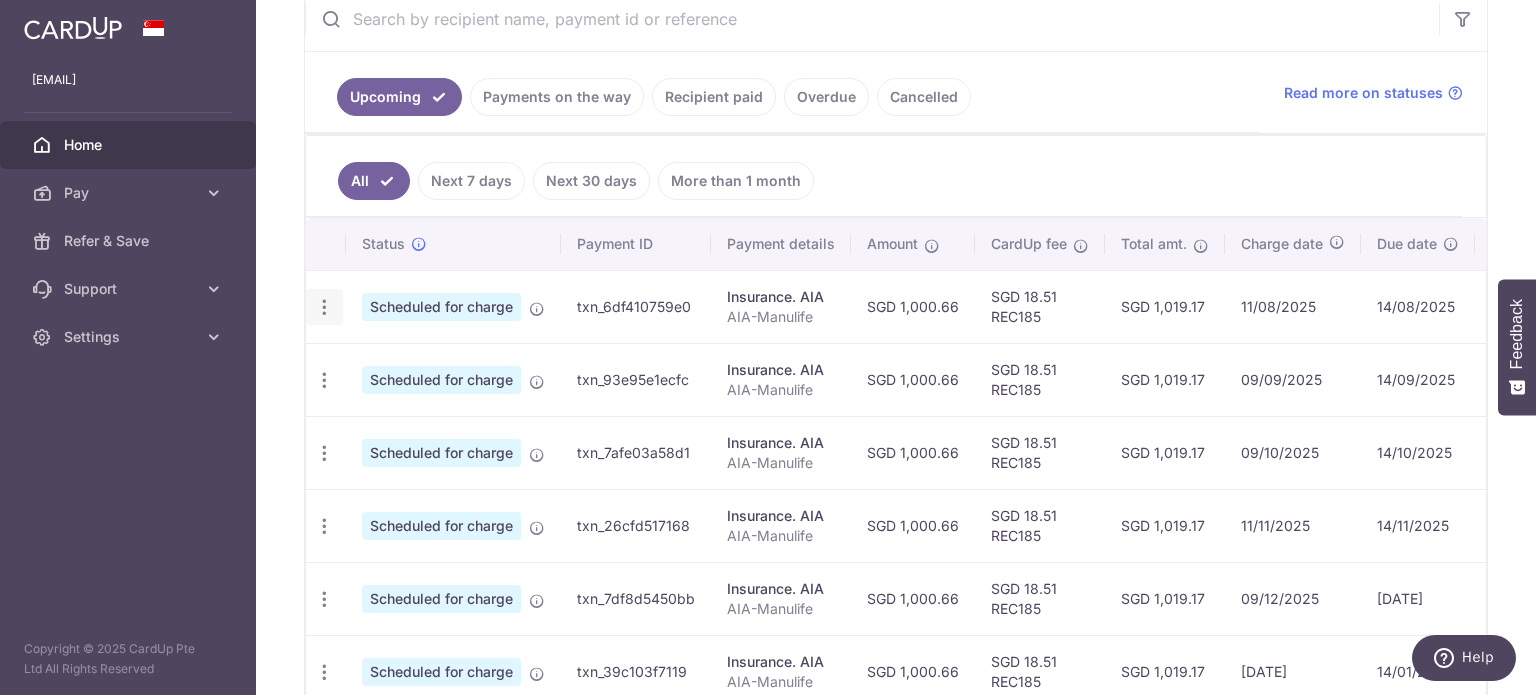 click at bounding box center [324, 307] 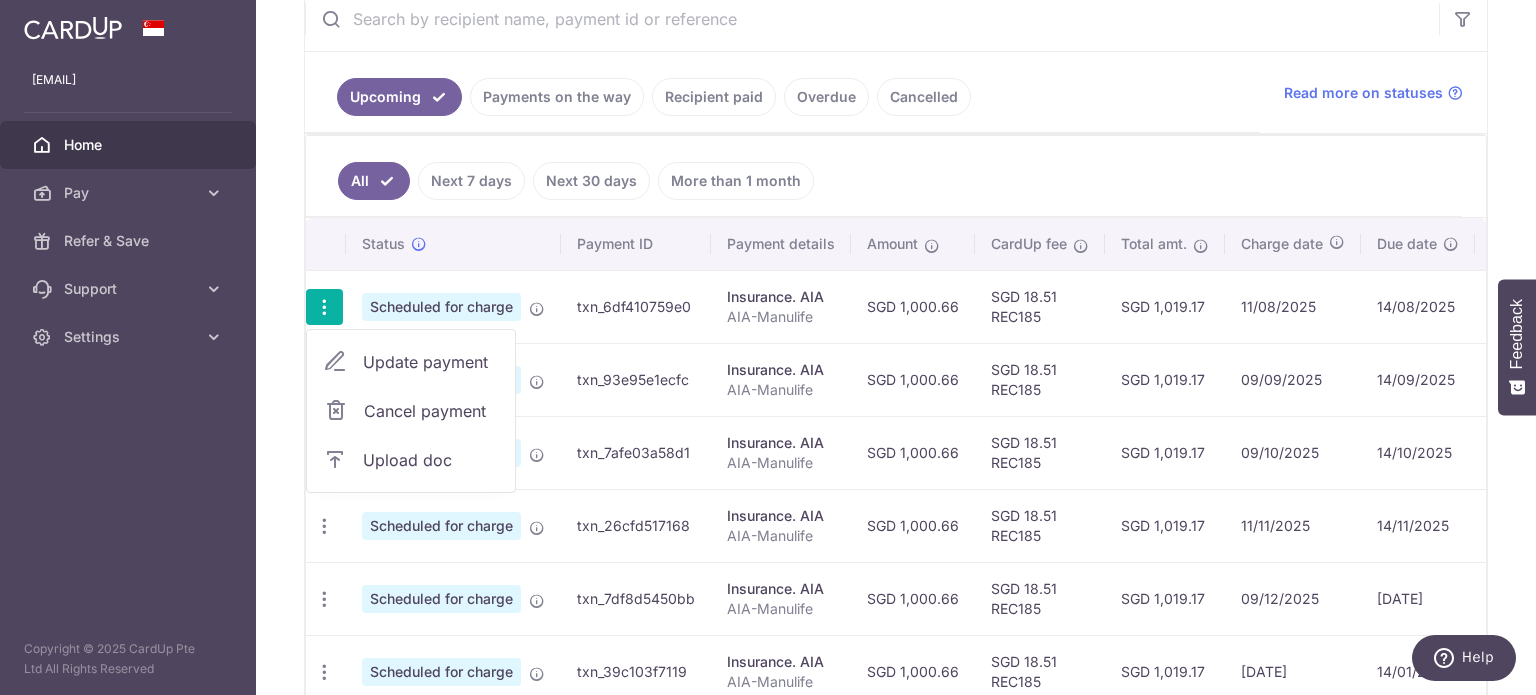 click on "Update payment" at bounding box center [431, 362] 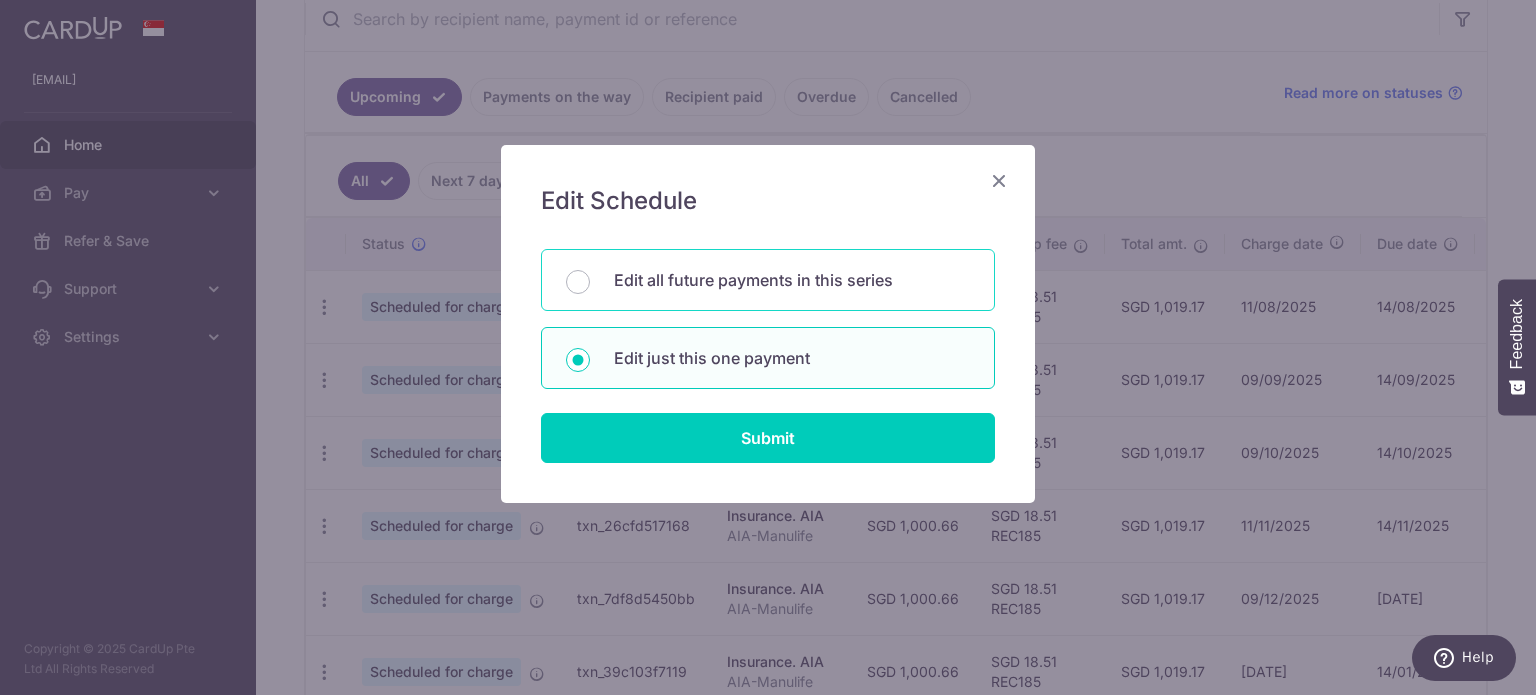 click on "Edit all future payments in this series" at bounding box center [768, 280] 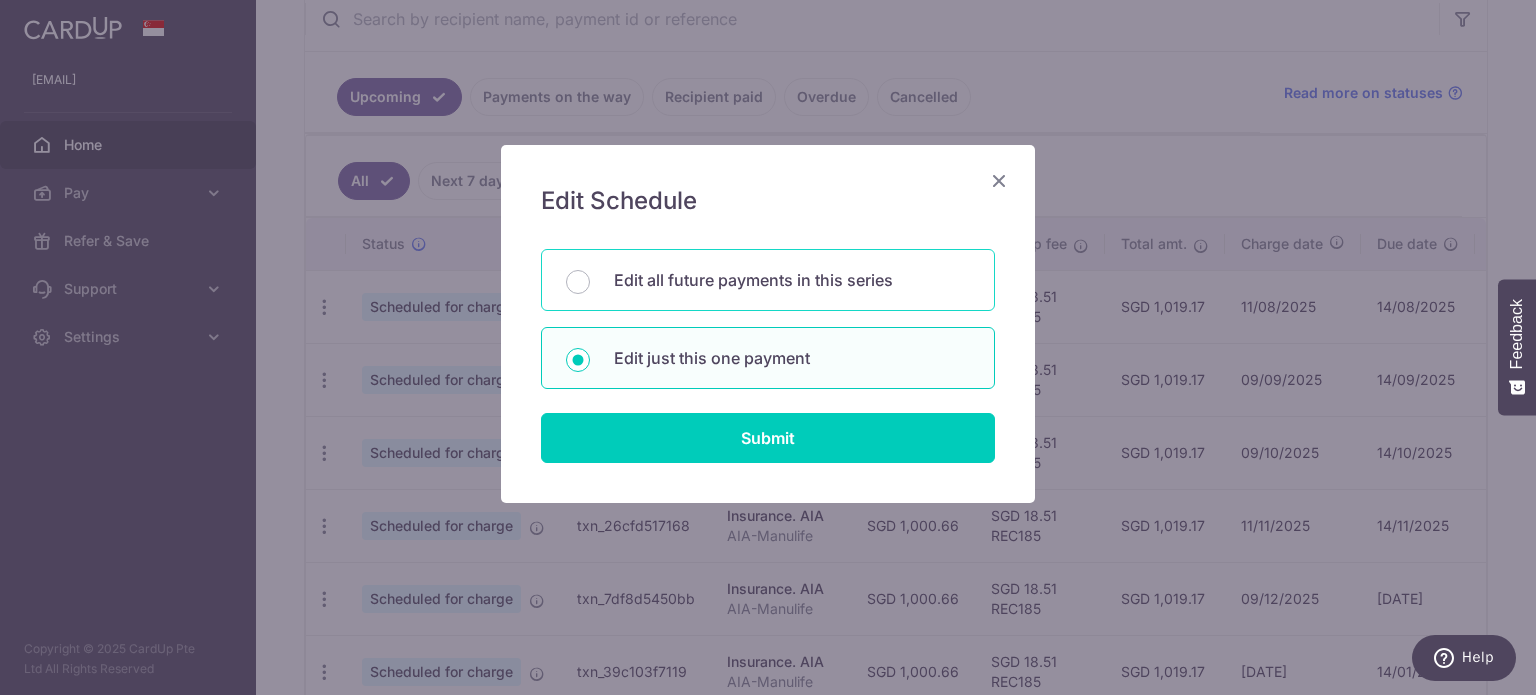 radio on "true" 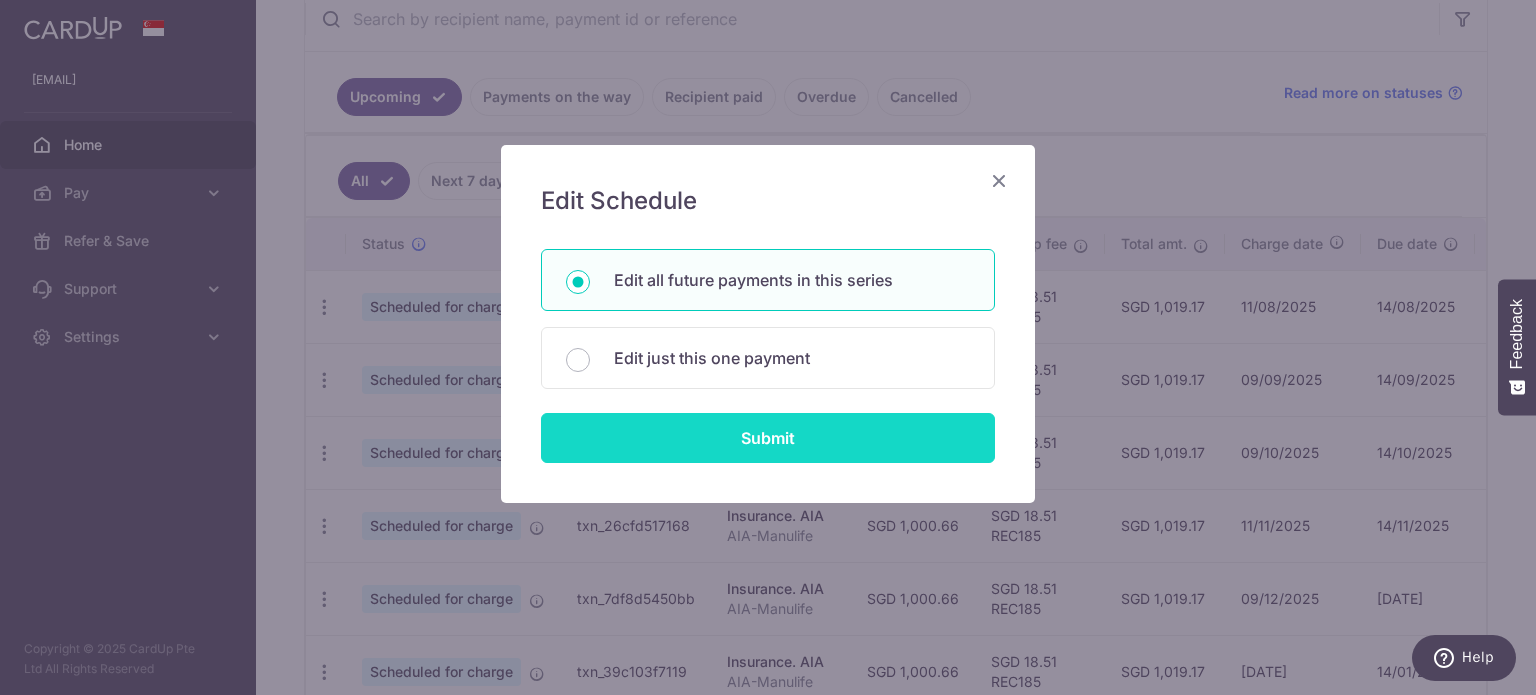 click on "Submit" at bounding box center (768, 438) 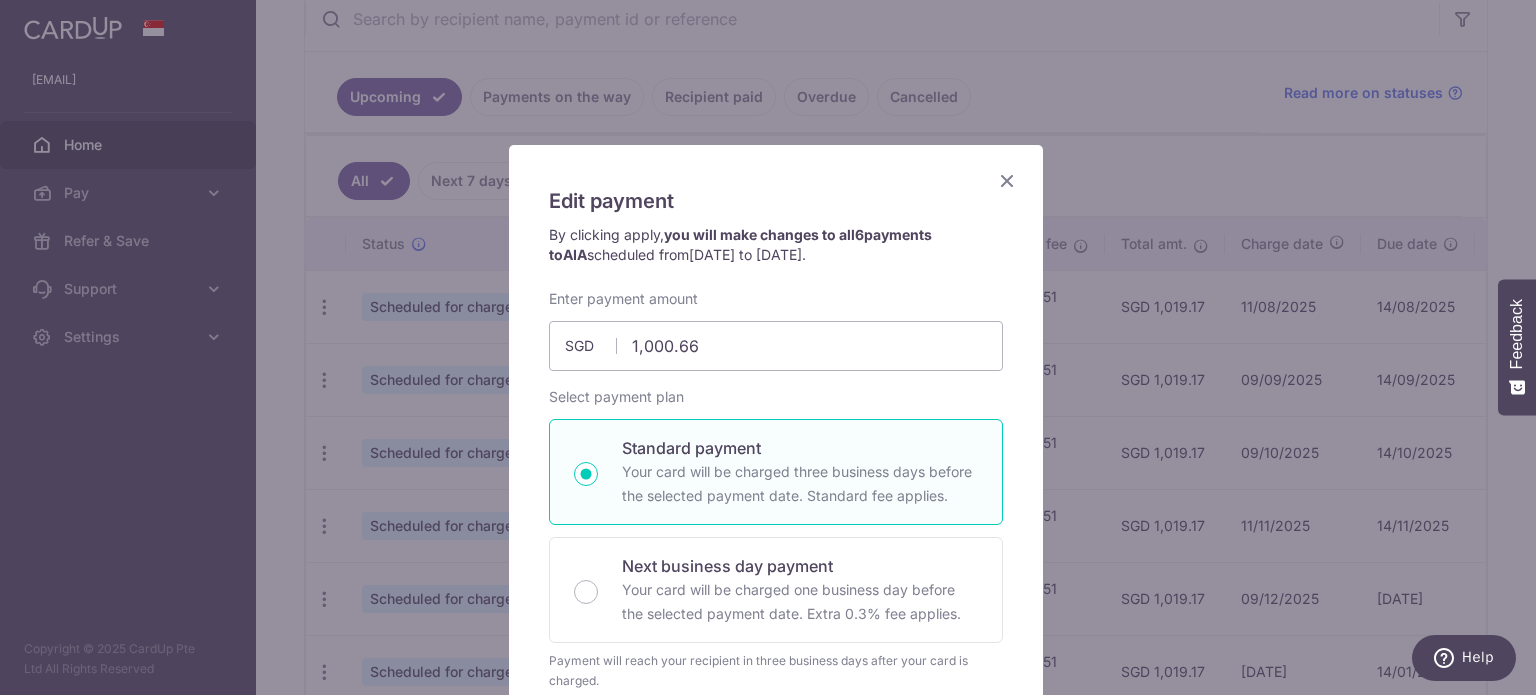scroll, scrollTop: 400, scrollLeft: 0, axis: vertical 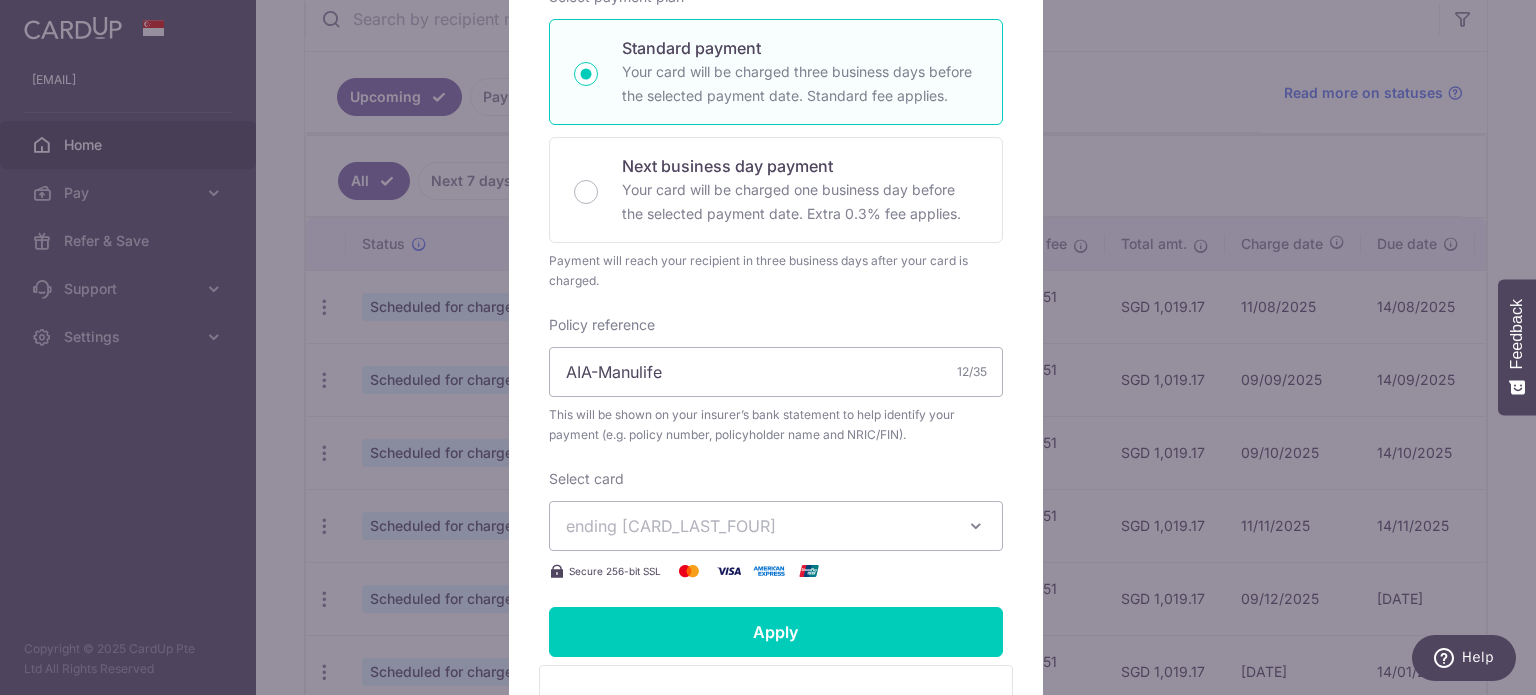 click on "ending 4390" at bounding box center [758, 526] 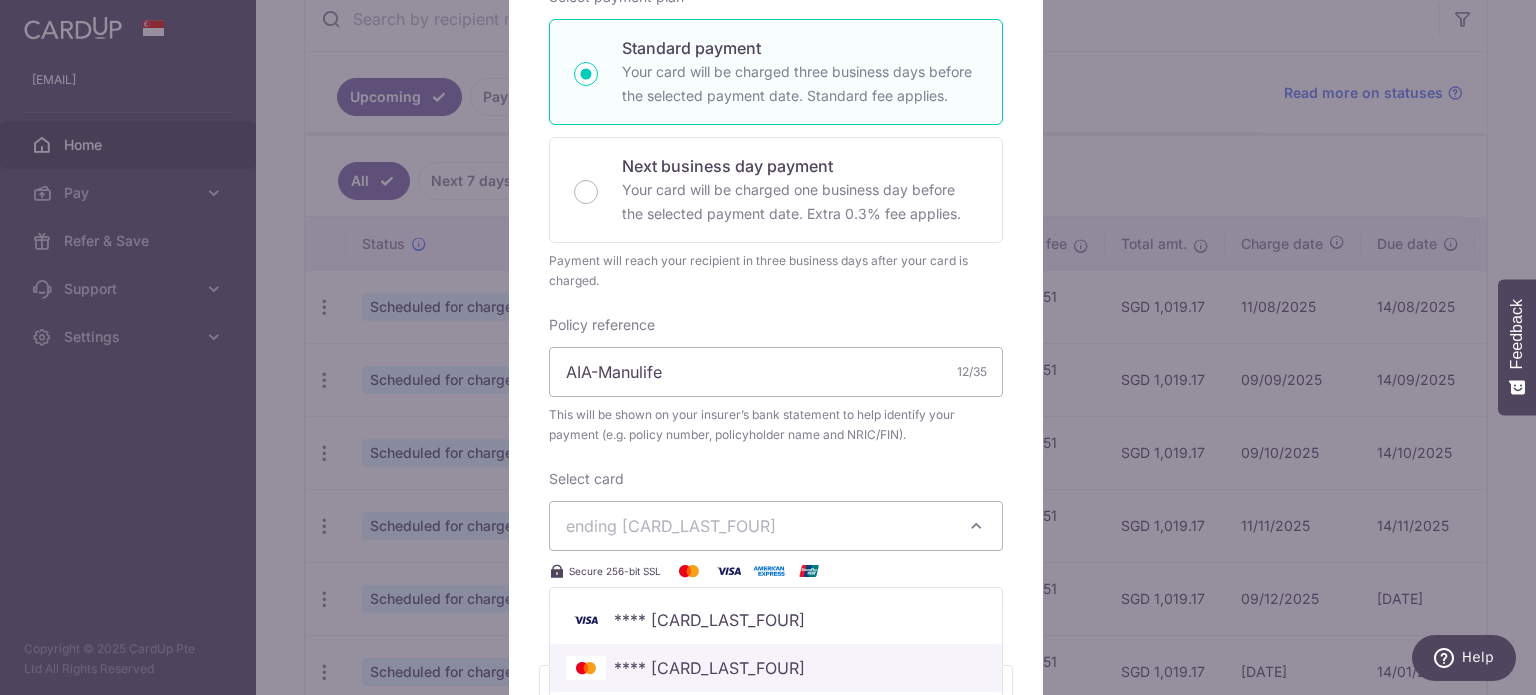 click on "**** [CARD]" at bounding box center [776, 668] 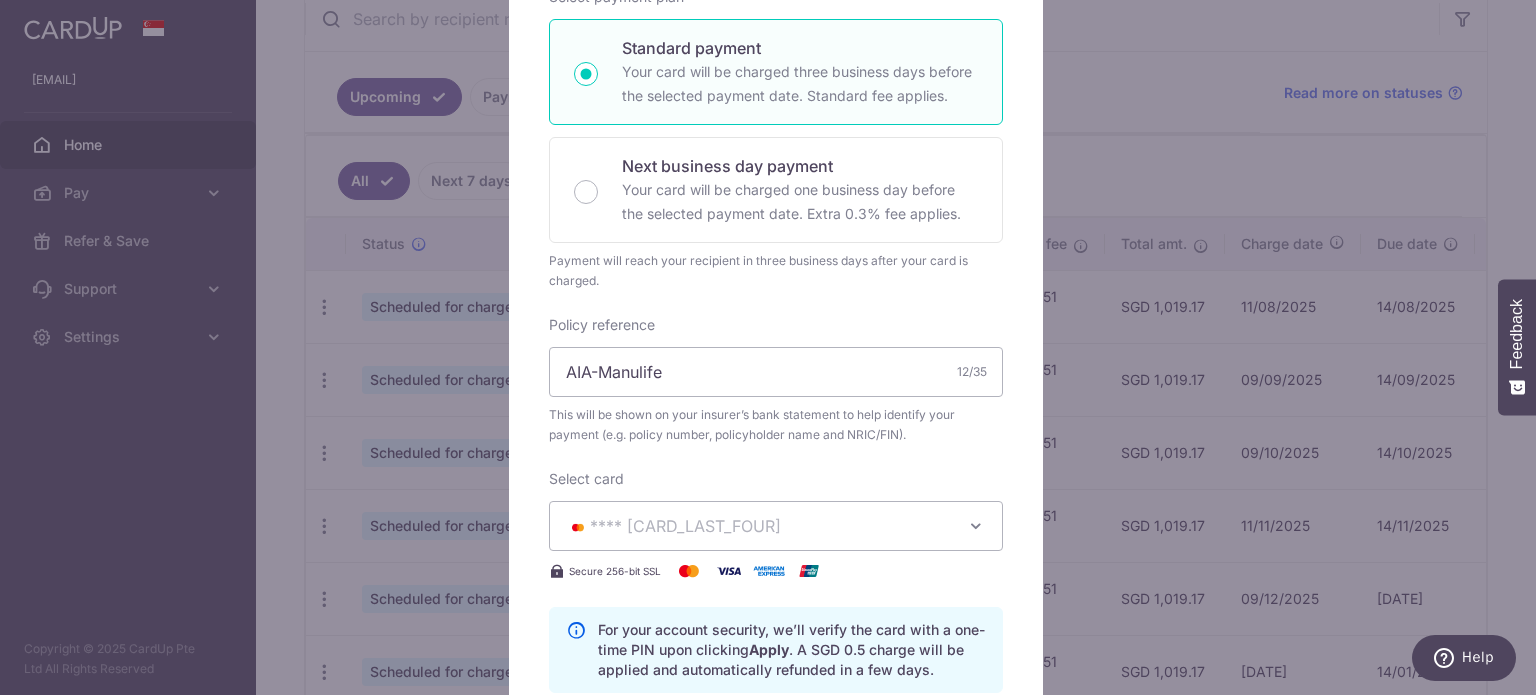 scroll, scrollTop: 800, scrollLeft: 0, axis: vertical 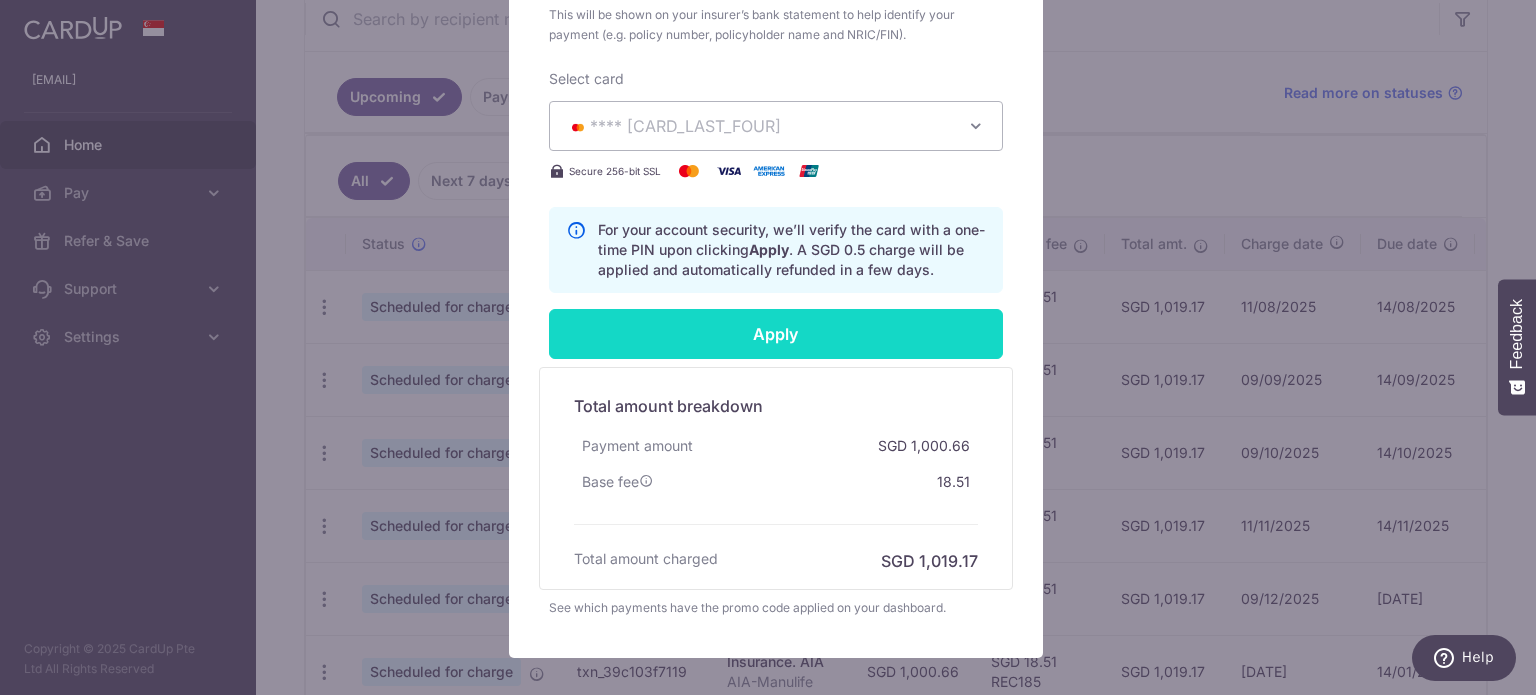 click on "Apply" at bounding box center [776, 334] 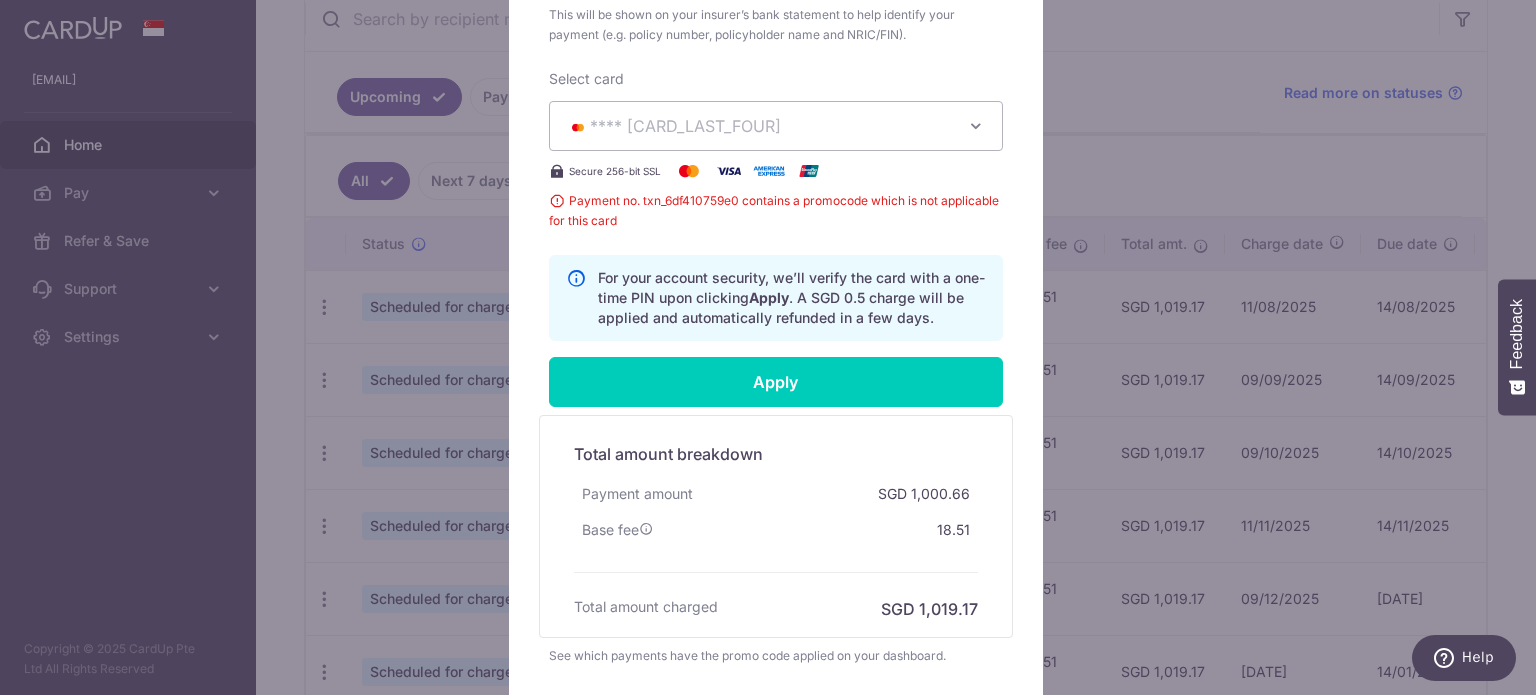 click on "**** [CARD]" at bounding box center [776, 126] 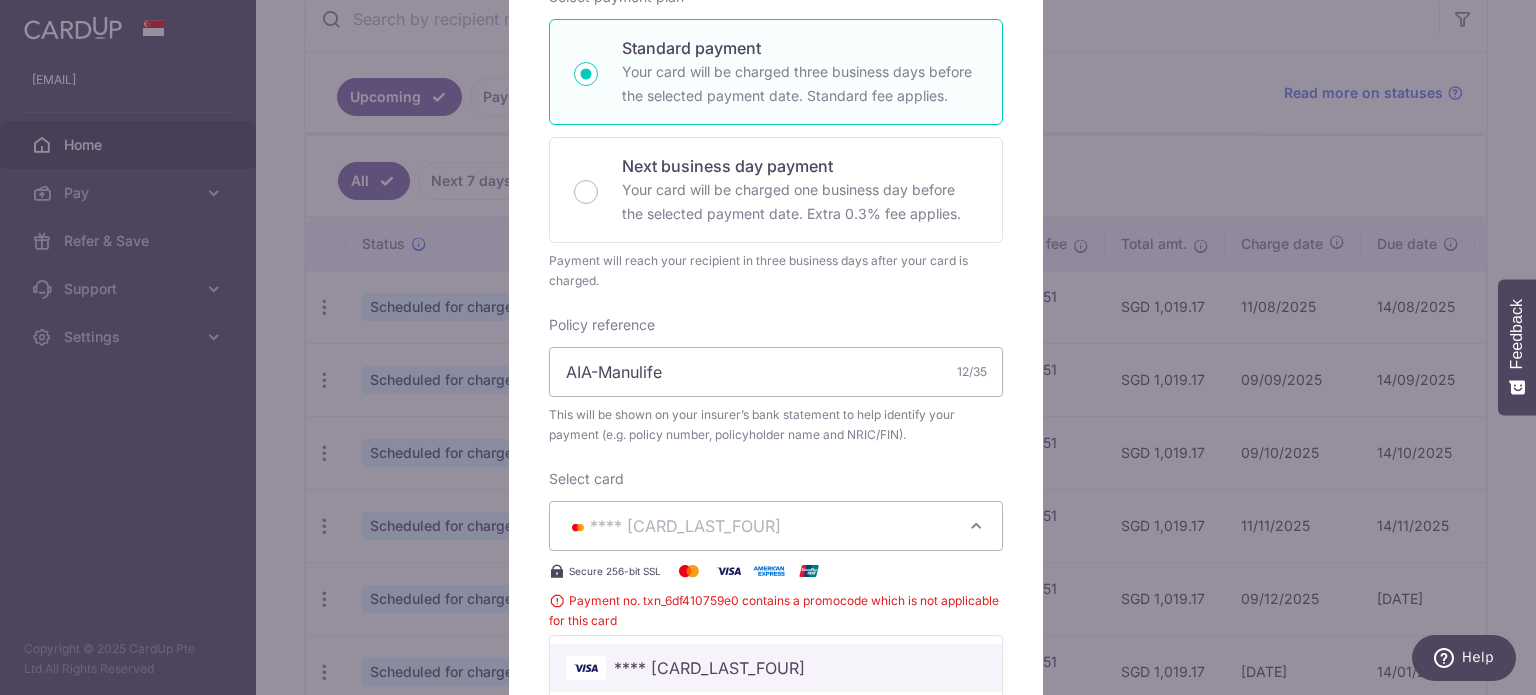 scroll, scrollTop: 0, scrollLeft: 0, axis: both 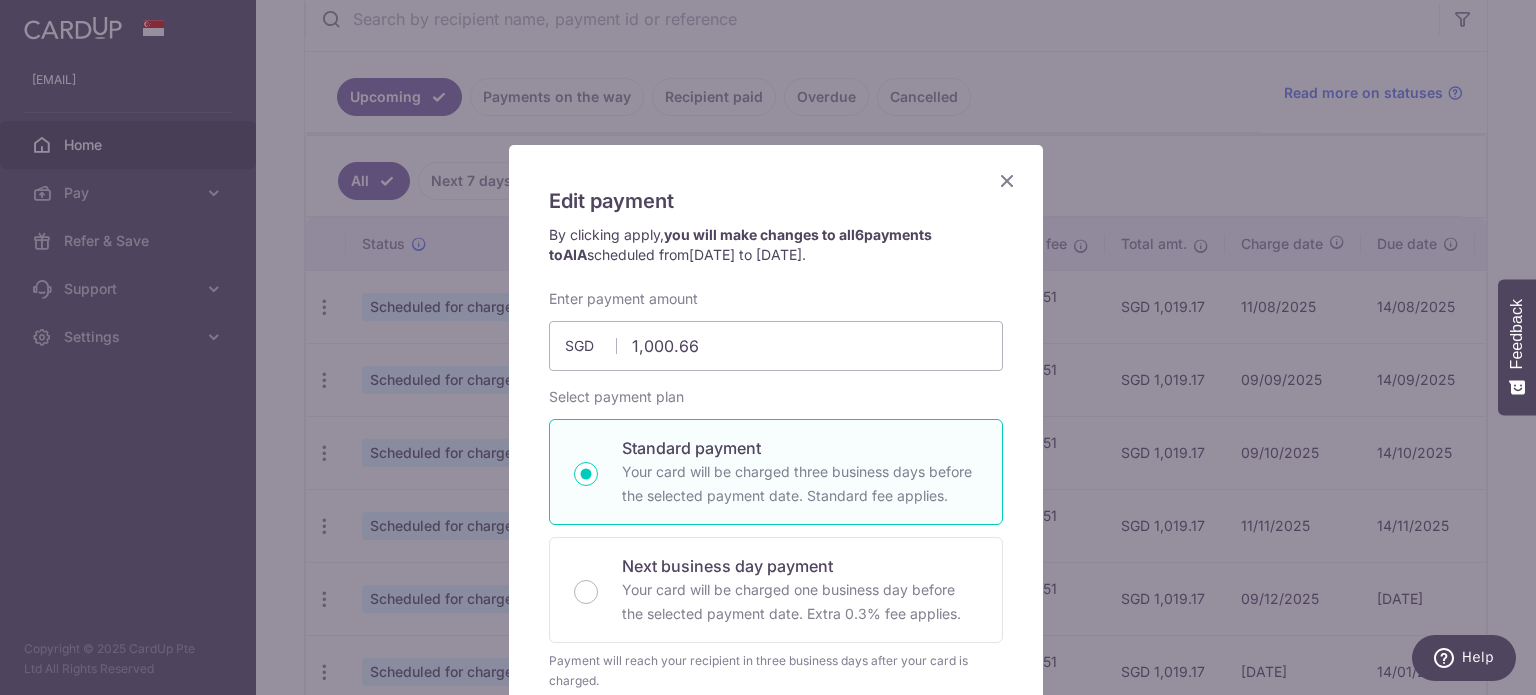 click at bounding box center [1007, 180] 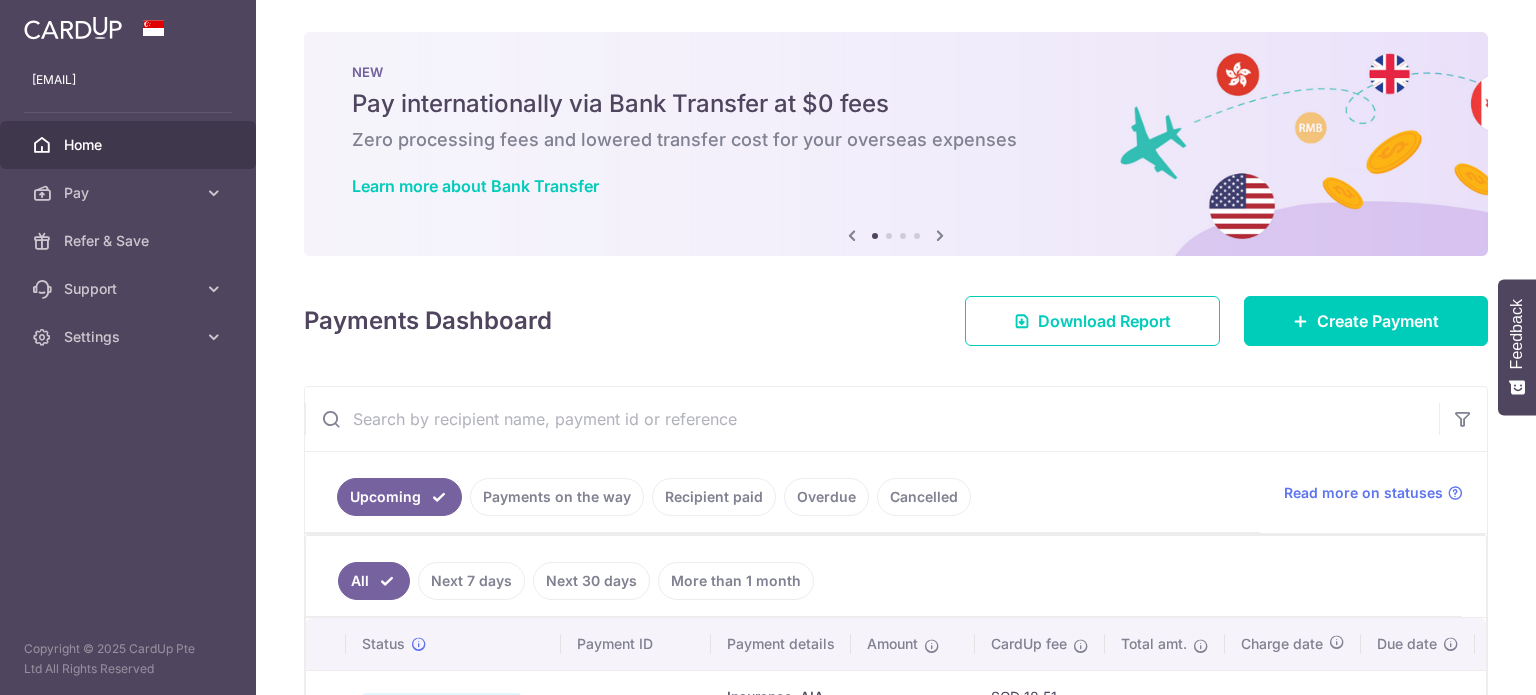 scroll, scrollTop: 0, scrollLeft: 0, axis: both 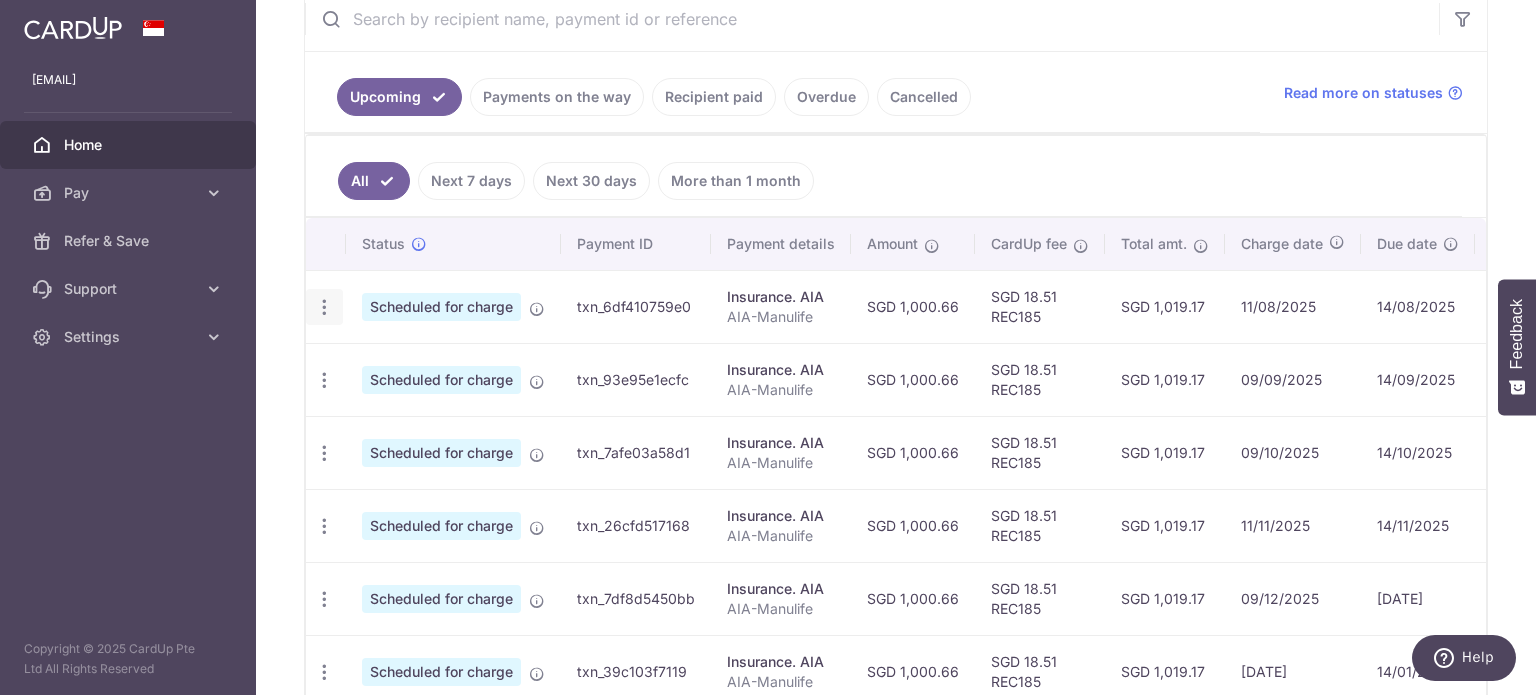 click at bounding box center (324, 307) 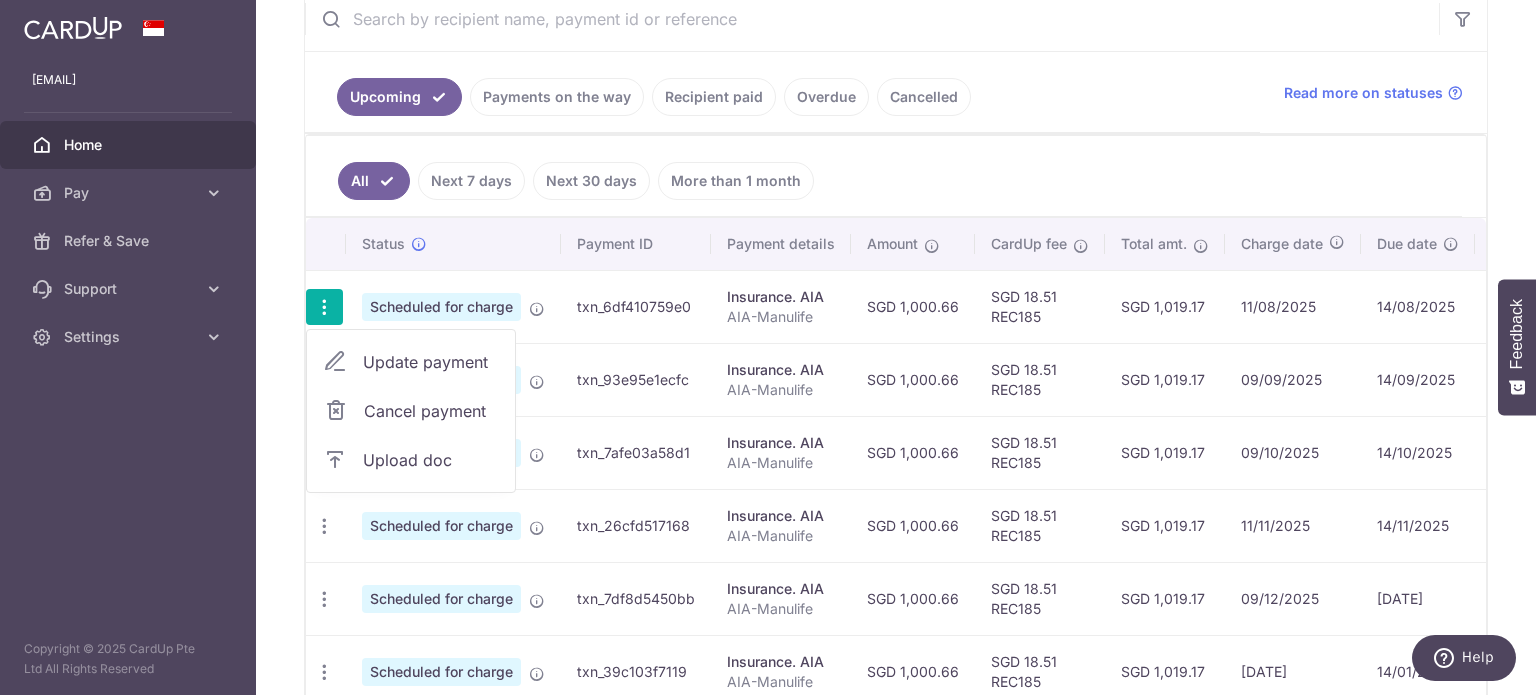 click on "Upcoming
Payments on the way
Recipient paid
Overdue
Cancelled" at bounding box center (782, 92) 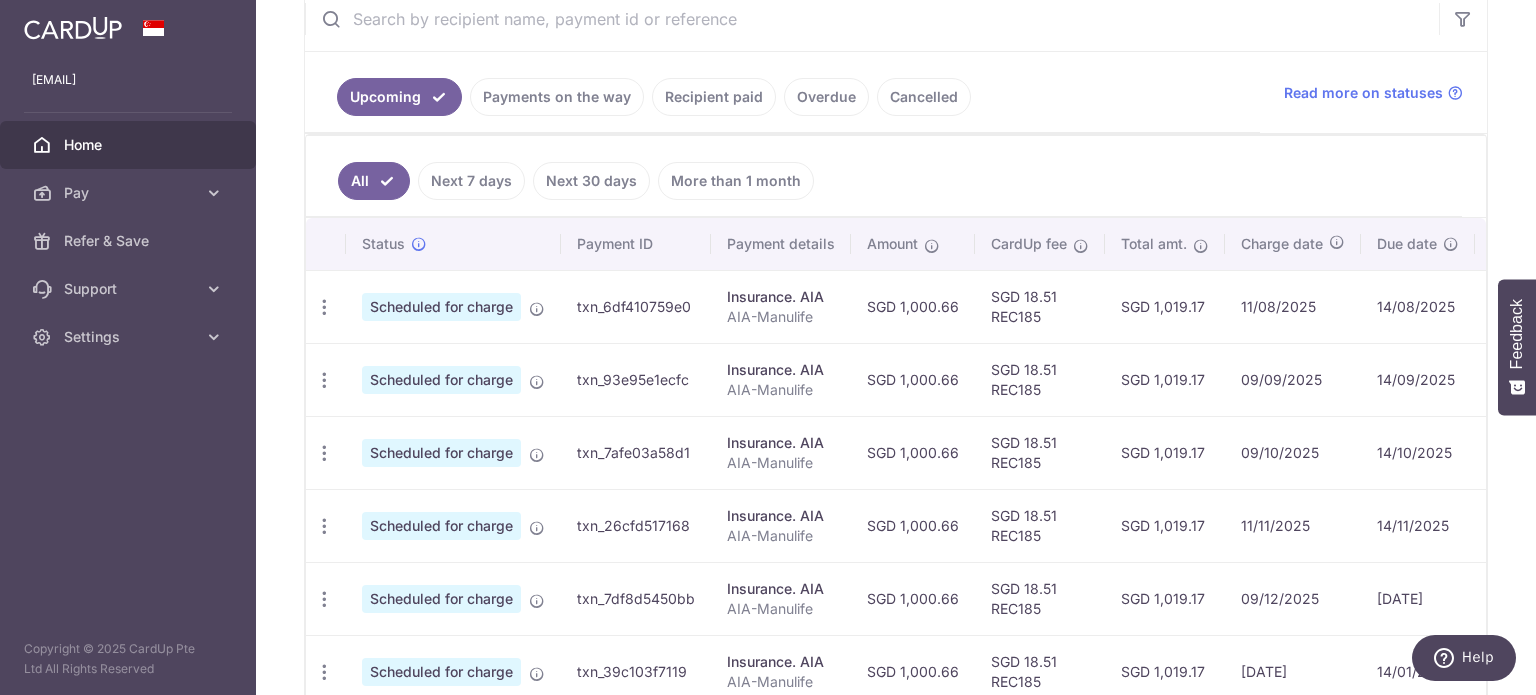 scroll, scrollTop: 0, scrollLeft: 0, axis: both 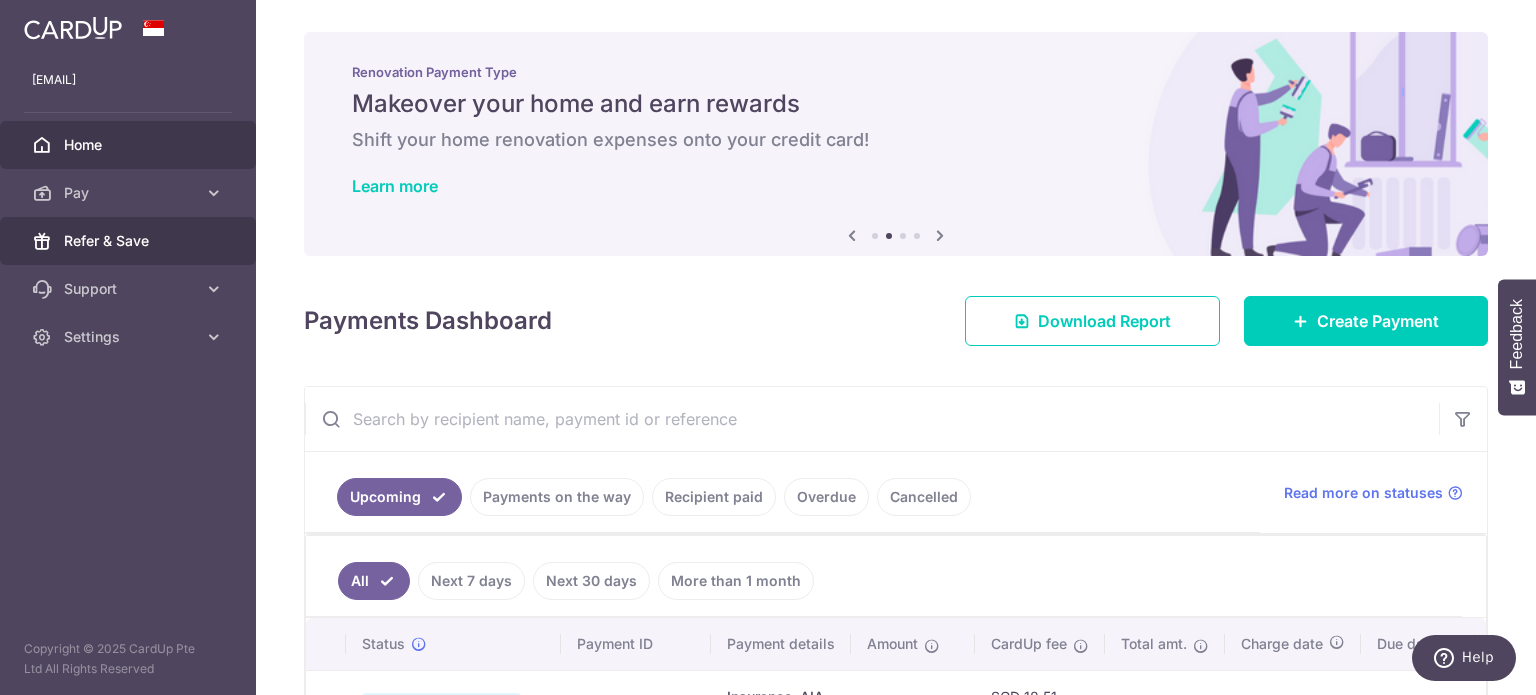 click on "Refer & Save" at bounding box center [130, 241] 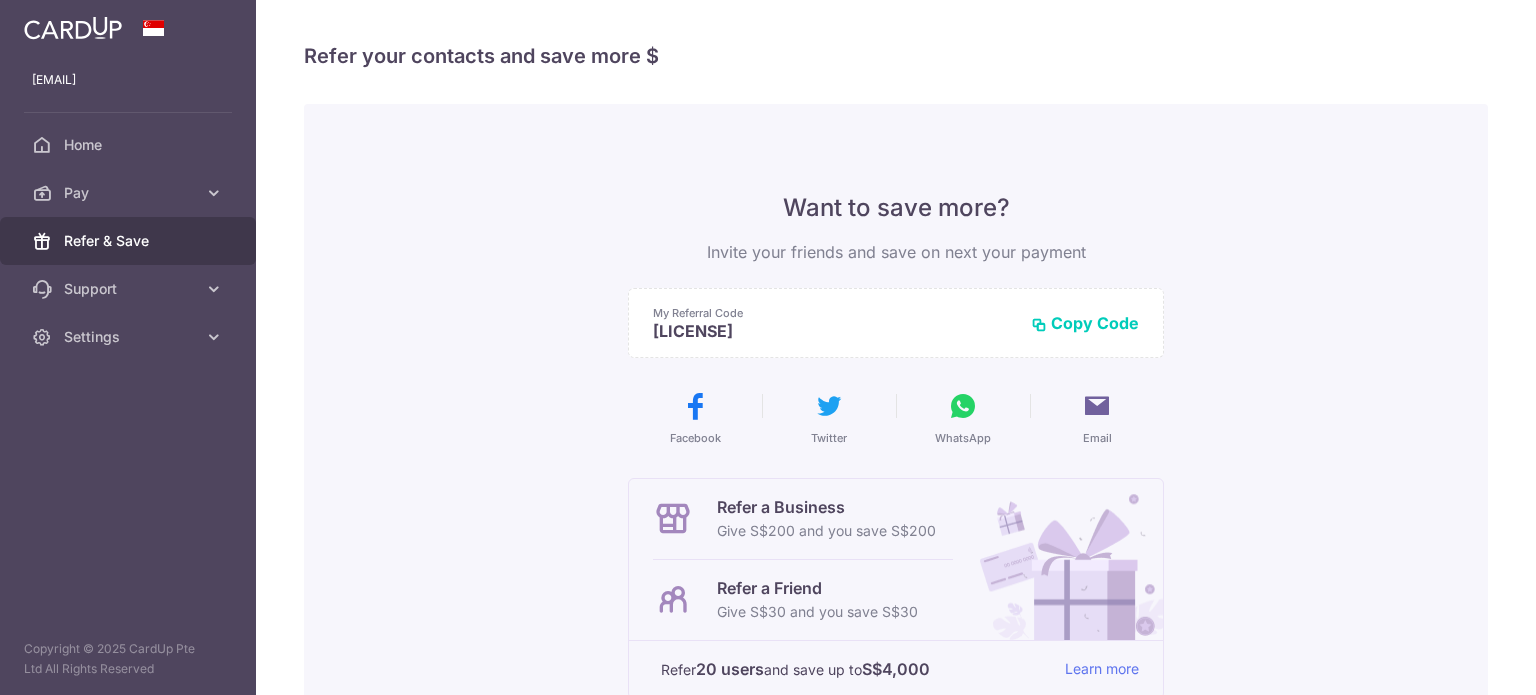 scroll, scrollTop: 0, scrollLeft: 0, axis: both 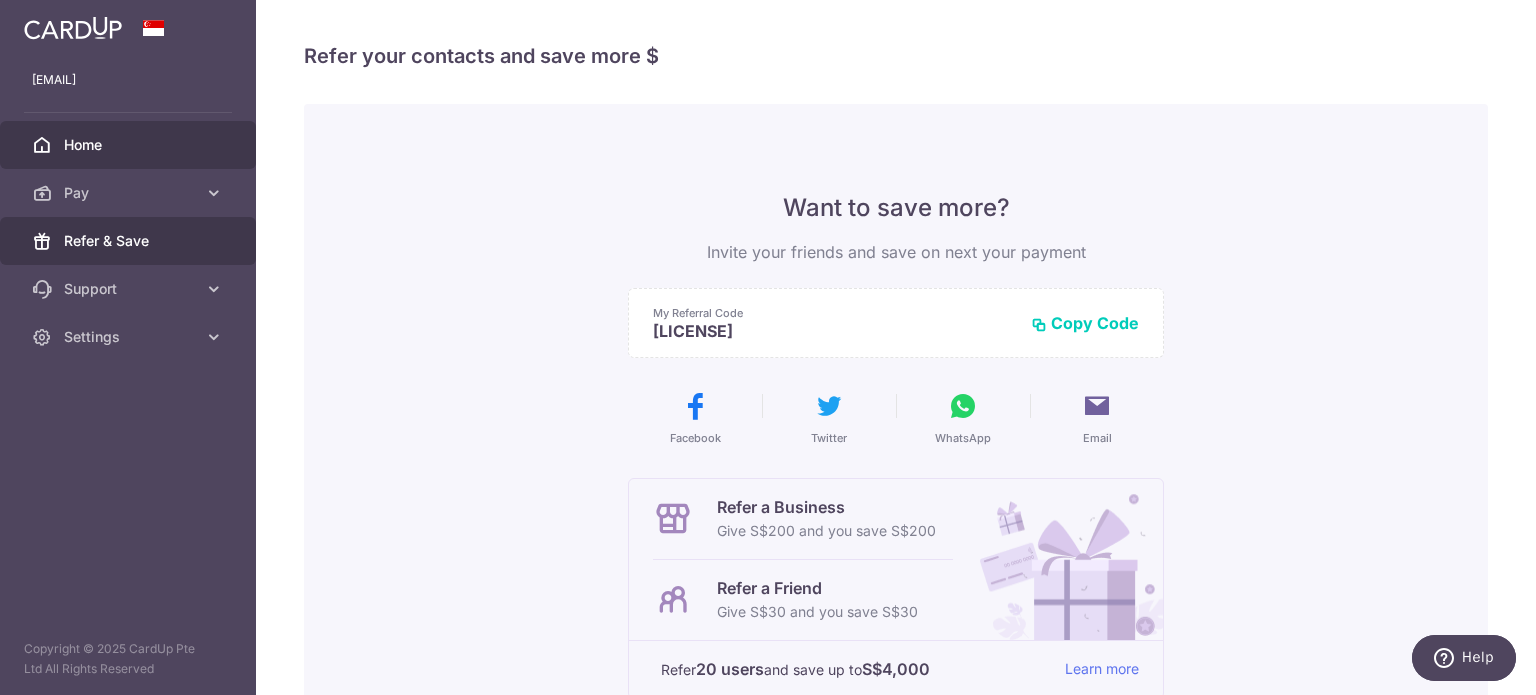 click on "Home" at bounding box center (130, 145) 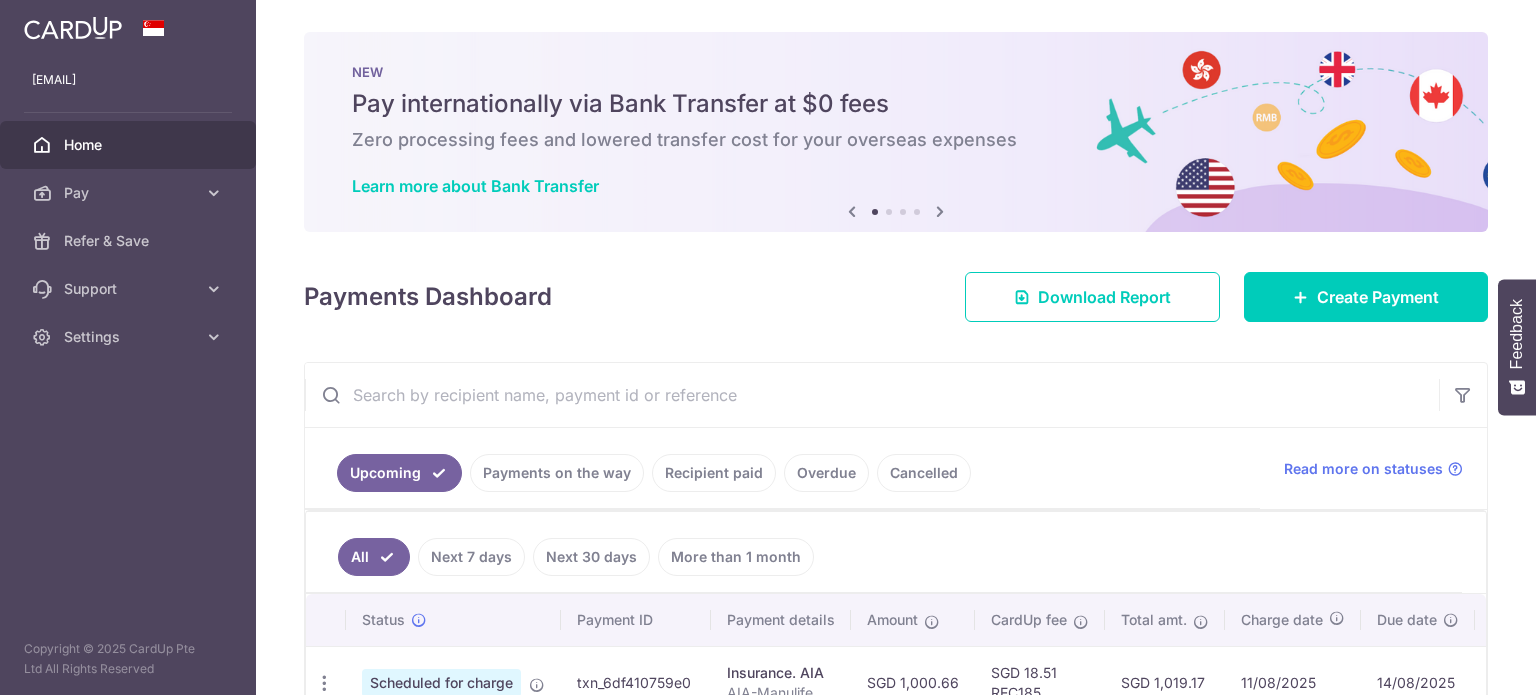 scroll, scrollTop: 0, scrollLeft: 0, axis: both 